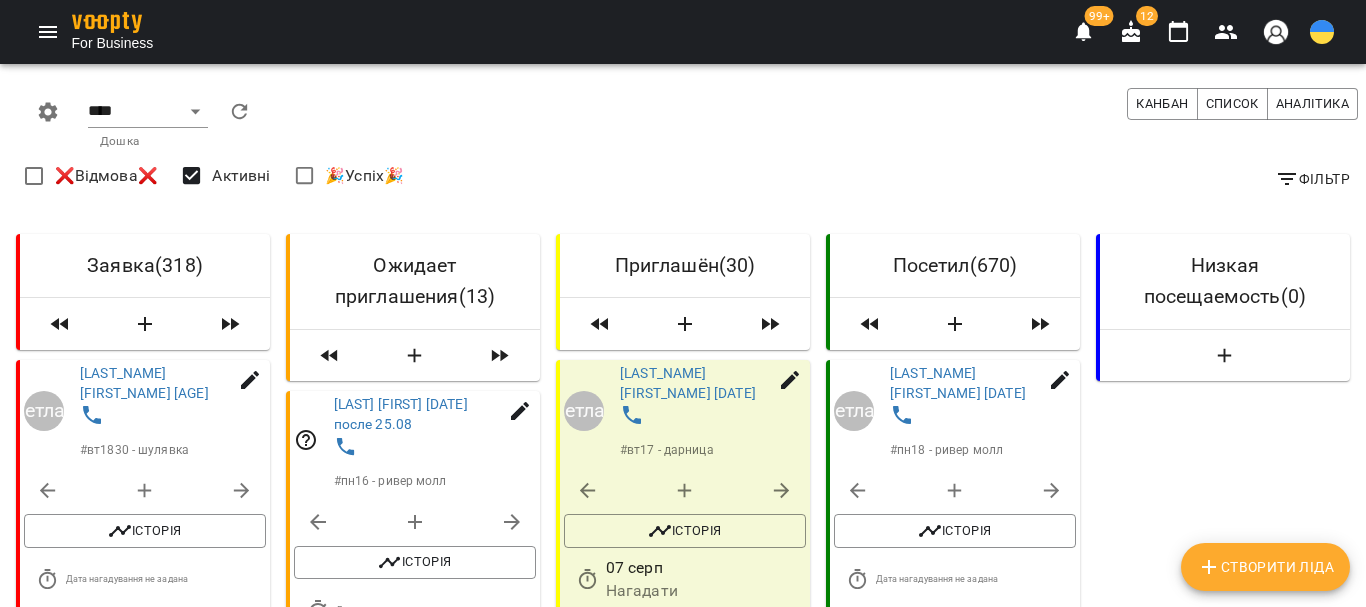 select on "**********" 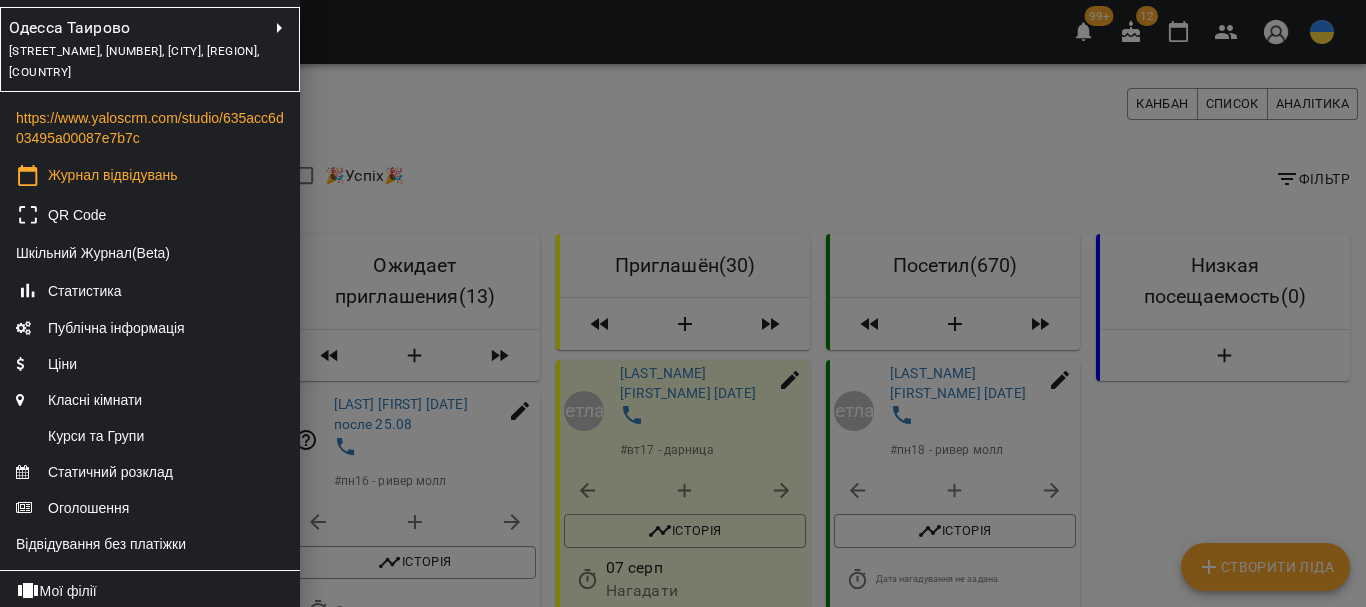 scroll, scrollTop: 0, scrollLeft: 0, axis: both 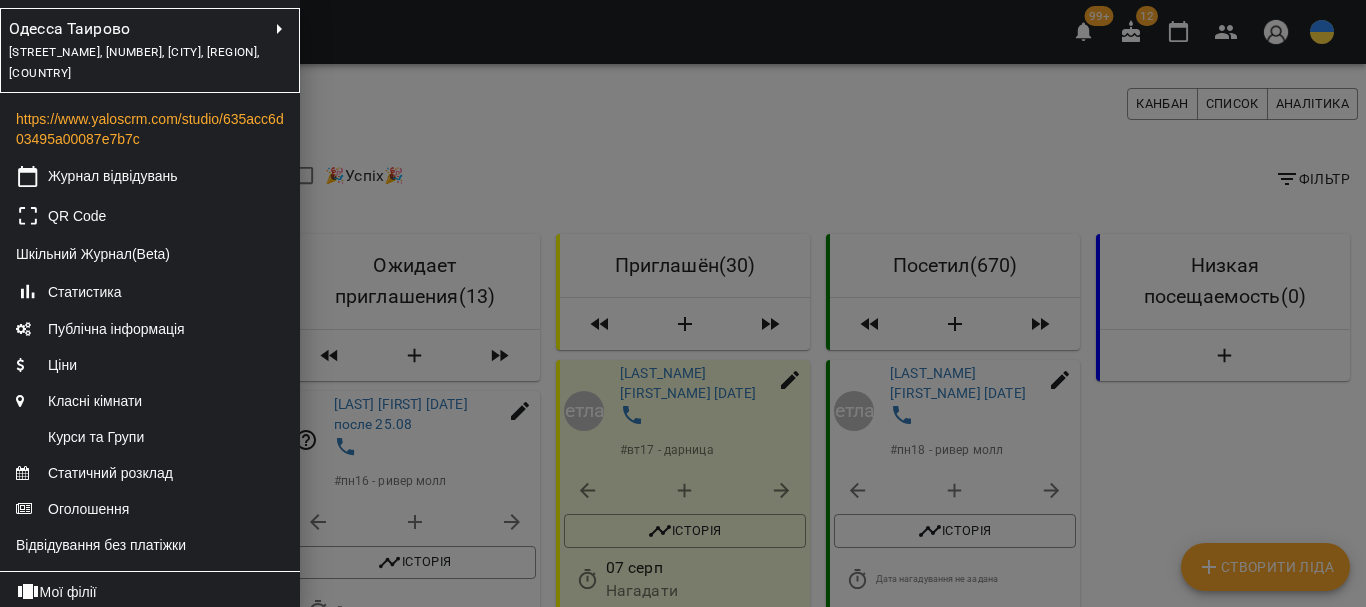click on "[STREET_NAME], [NUMBER], [CITY], [REGION], [COUNTRY]" at bounding box center (138, 62) 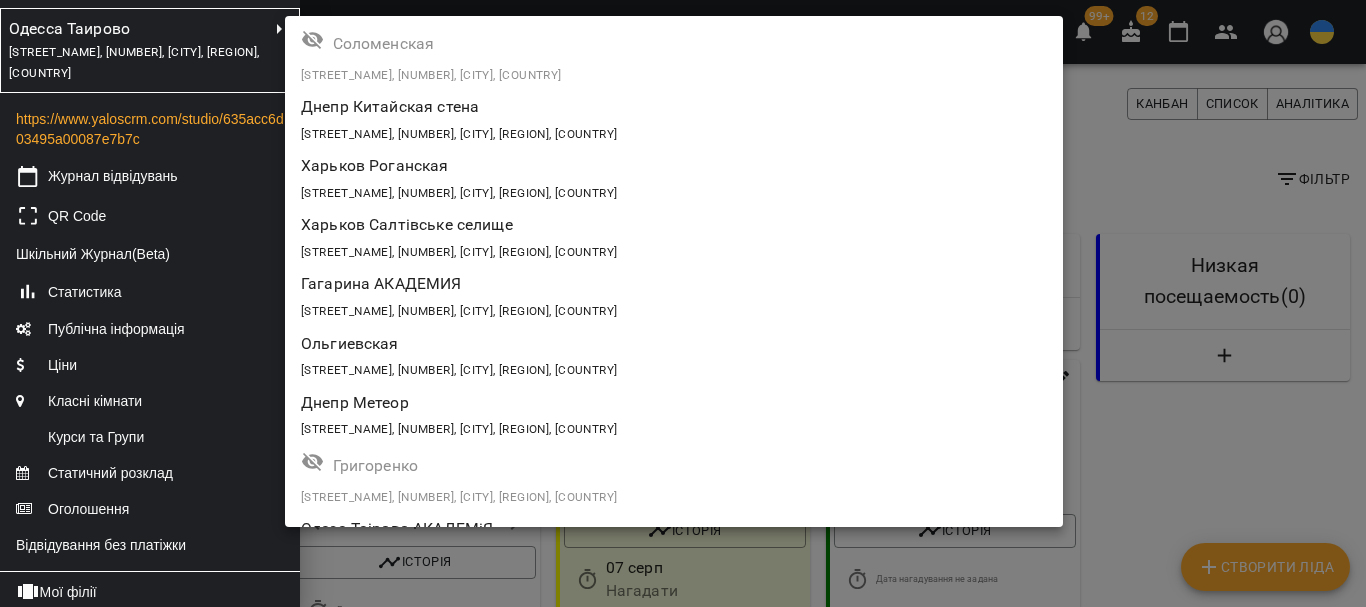scroll, scrollTop: 2484, scrollLeft: 0, axis: vertical 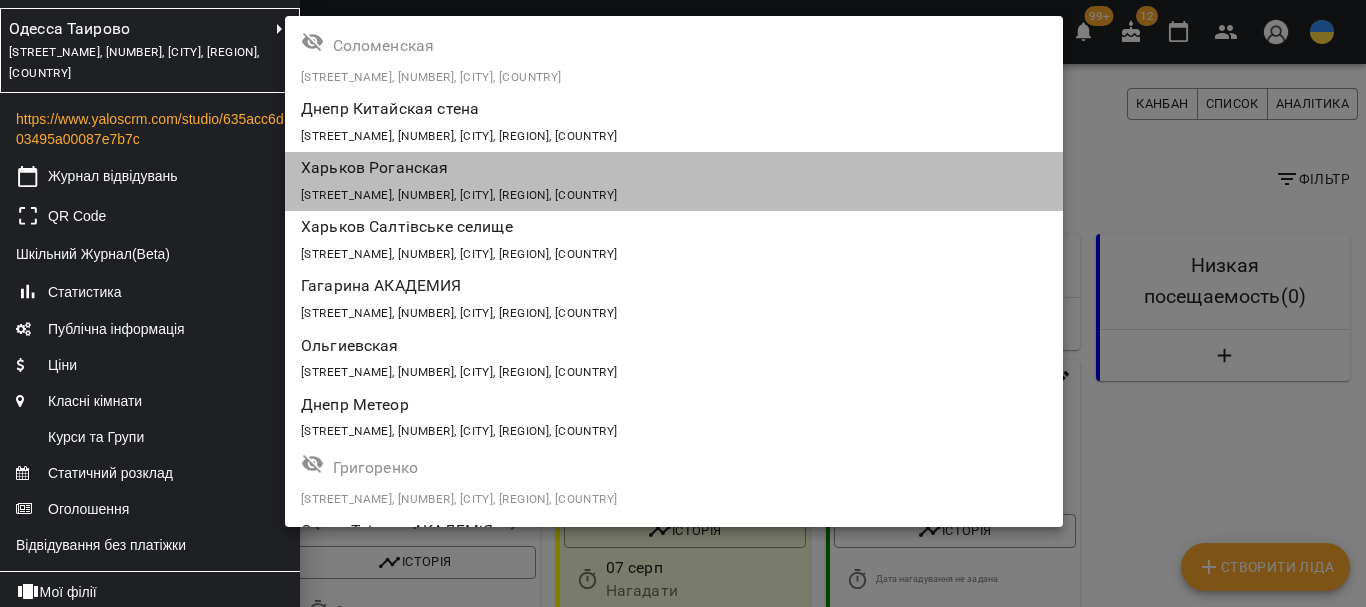 click on "[STREET_NAME], [NUMBER], [CITY], [REGION], [COUNTRY]" at bounding box center (674, 194) 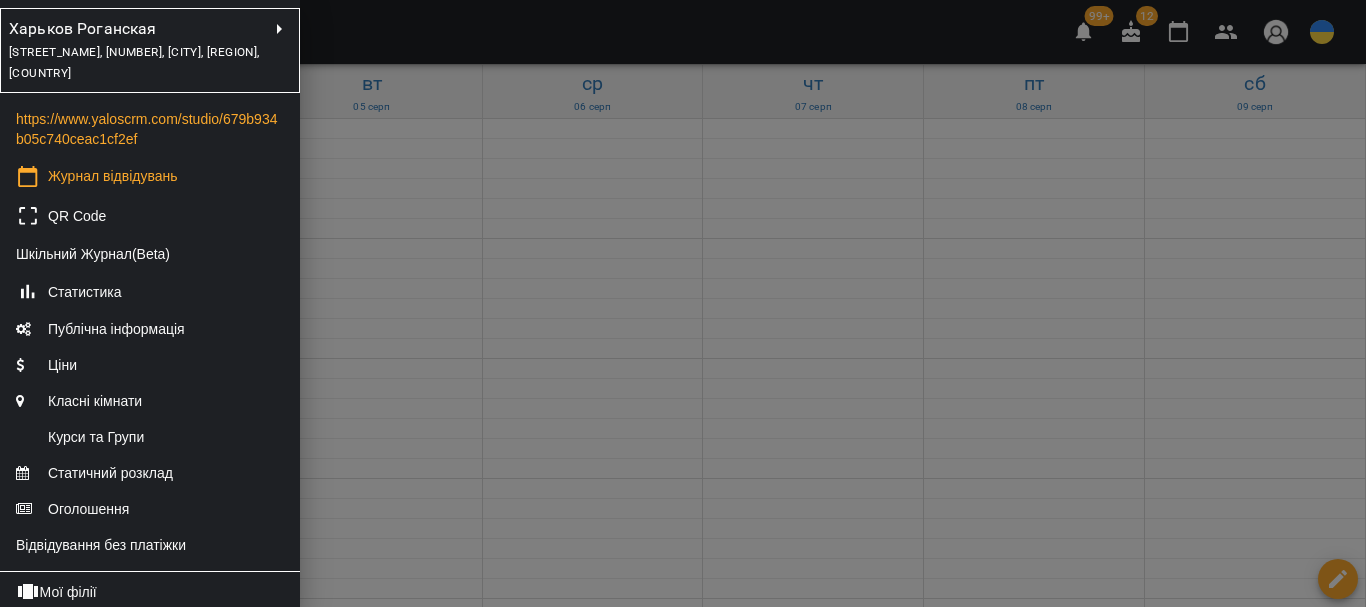 click at bounding box center (683, 303) 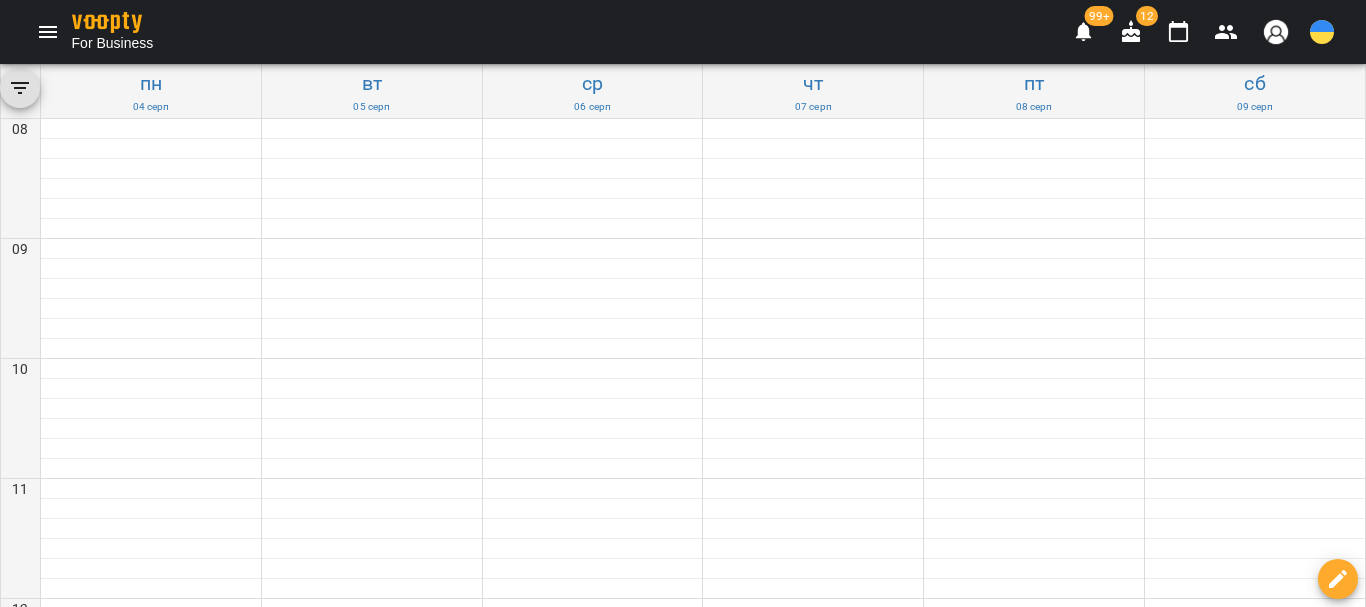 scroll, scrollTop: 900, scrollLeft: 0, axis: vertical 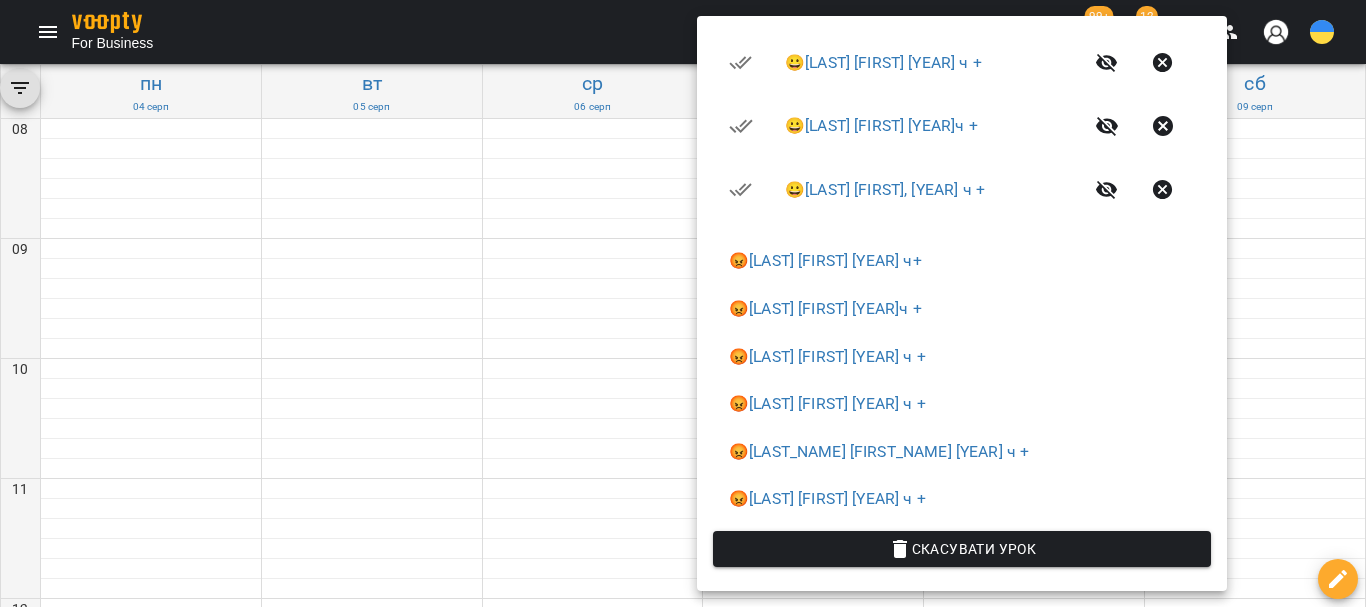 click at bounding box center (683, 303) 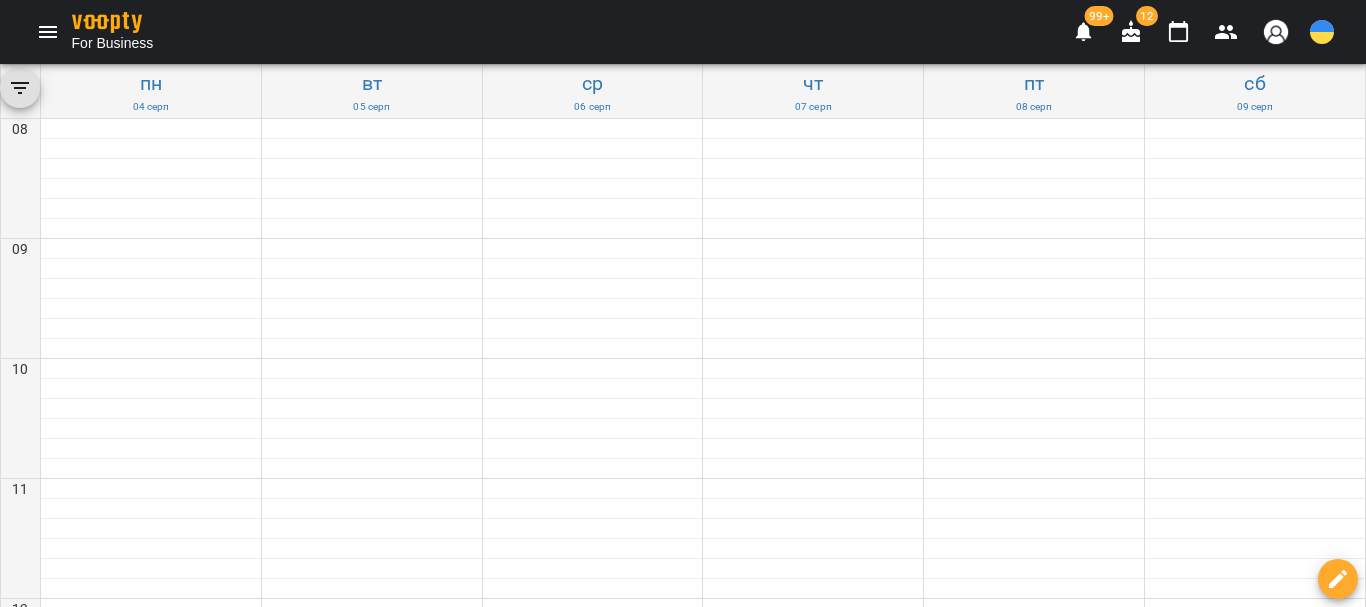 click on "1h(вт17 - роганская)" at bounding box center [813, 1266] 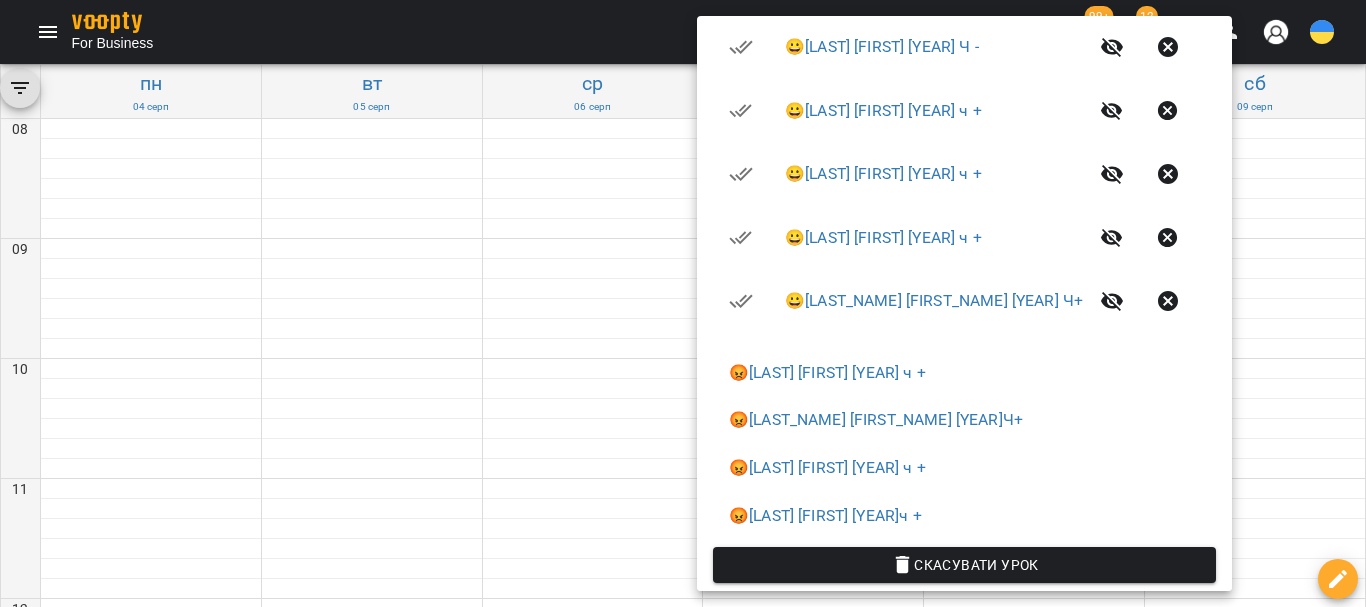 scroll, scrollTop: 900, scrollLeft: 0, axis: vertical 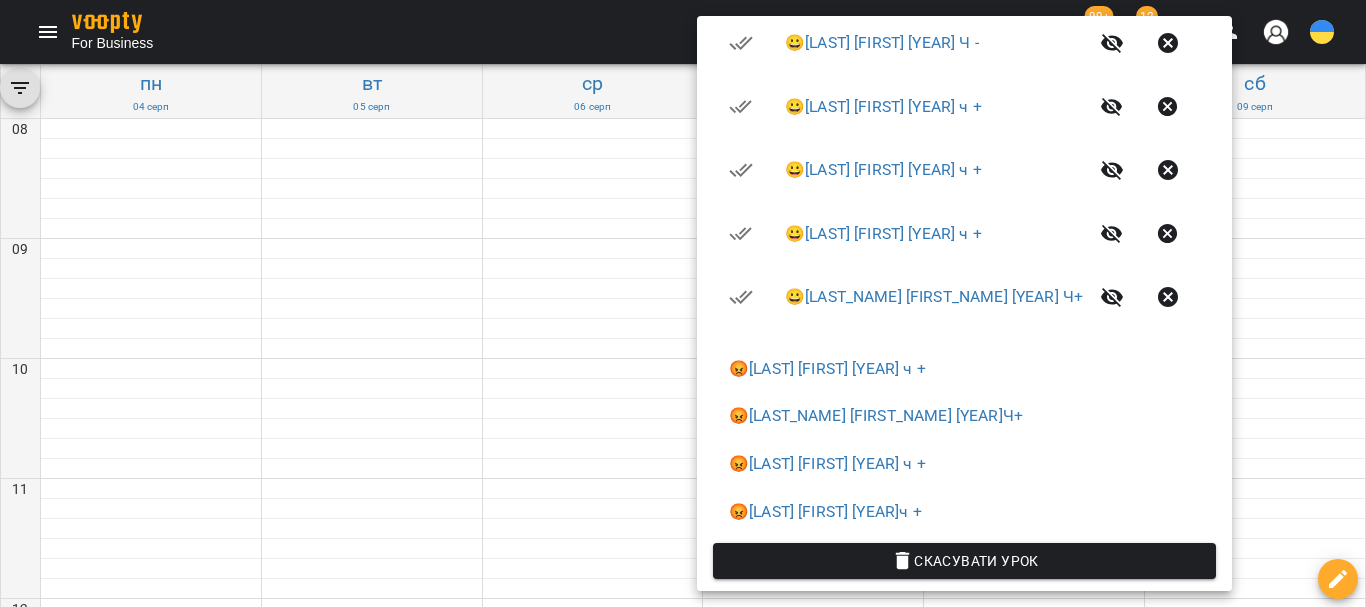 click at bounding box center (683, 303) 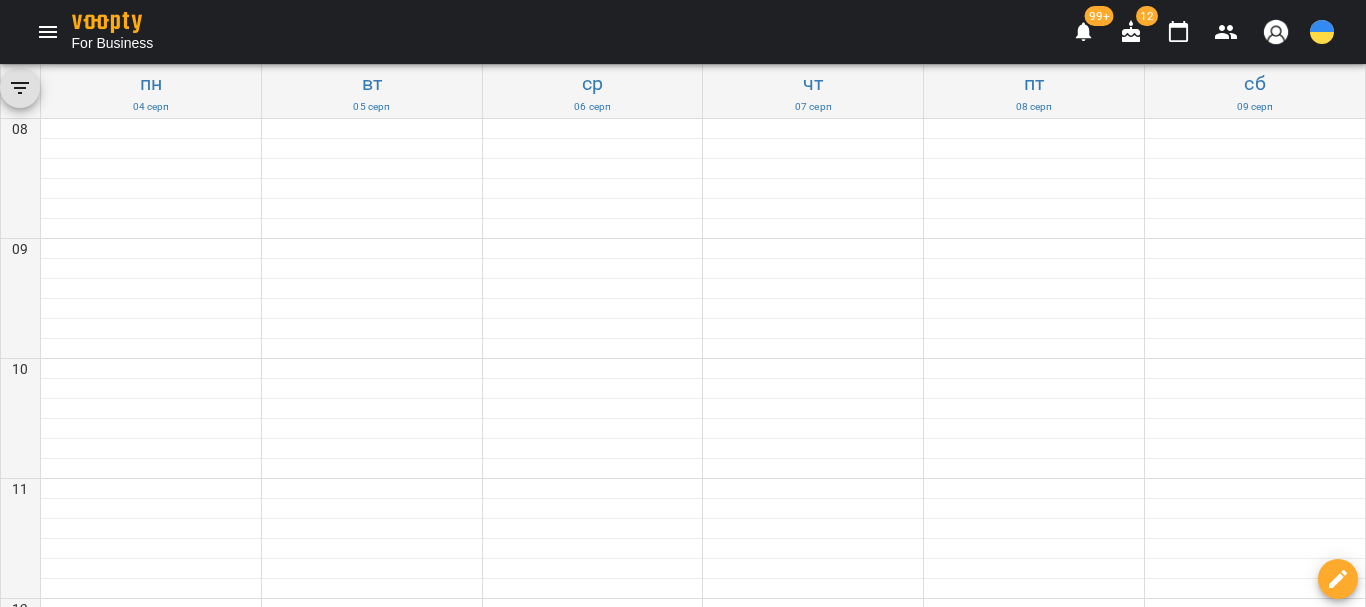click on "1h(вт17 - роганская)" at bounding box center [813, 1266] 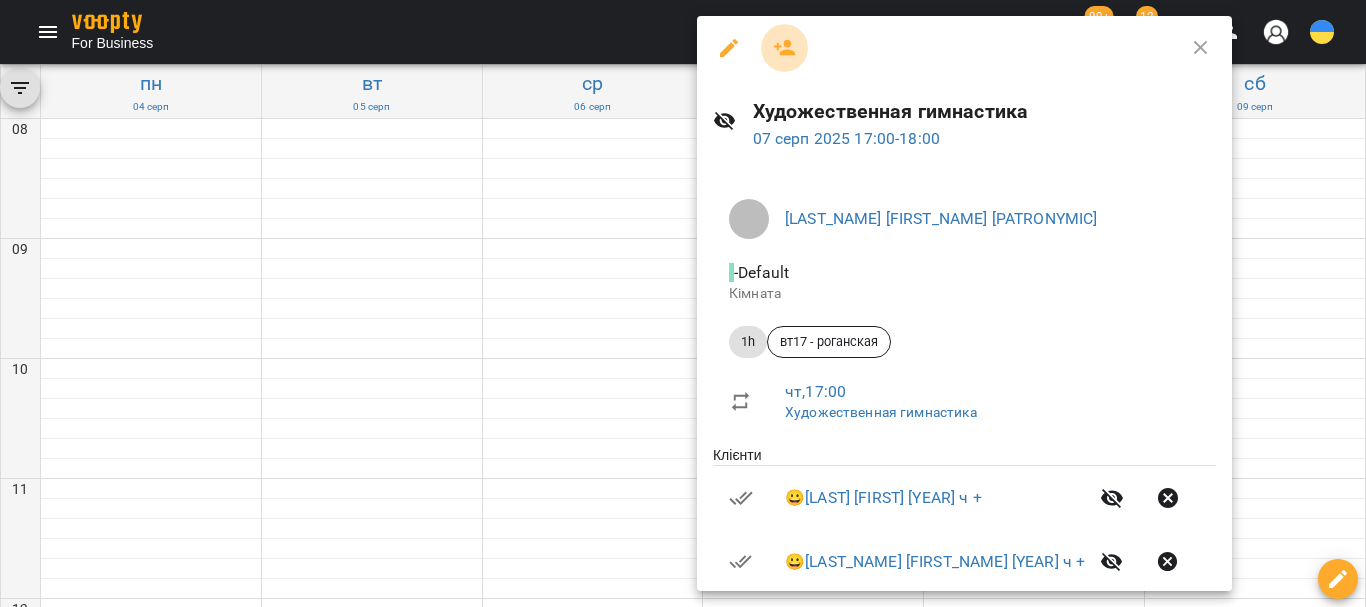 click 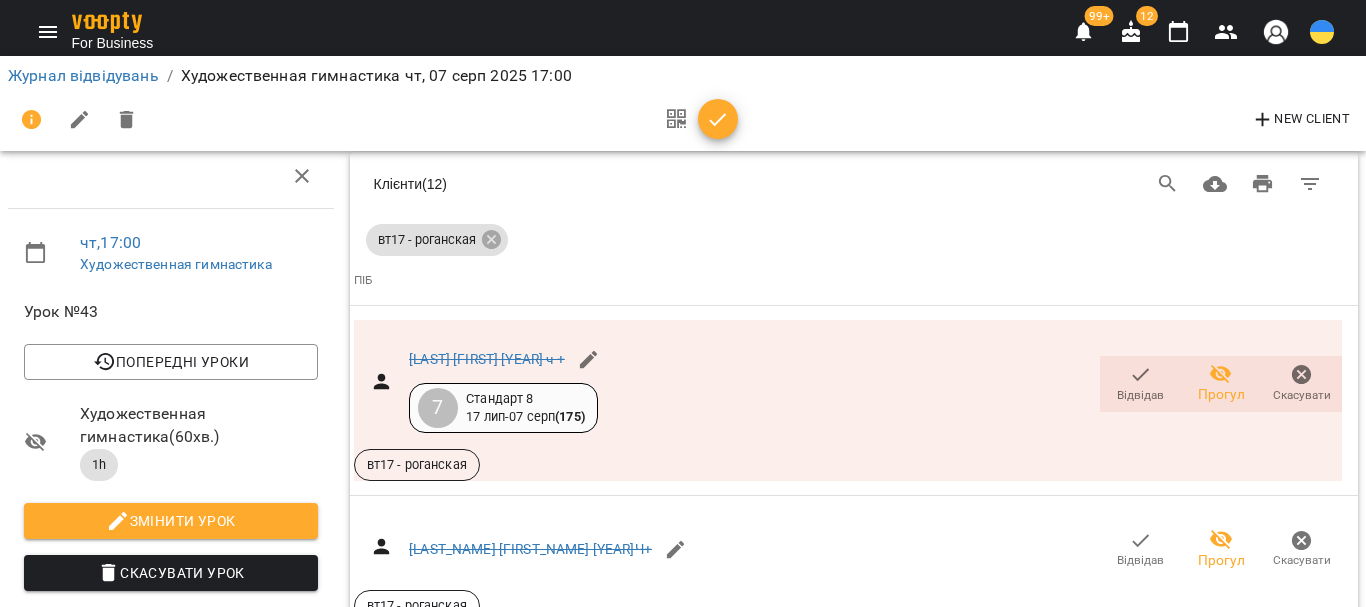 scroll, scrollTop: 2241, scrollLeft: 0, axis: vertical 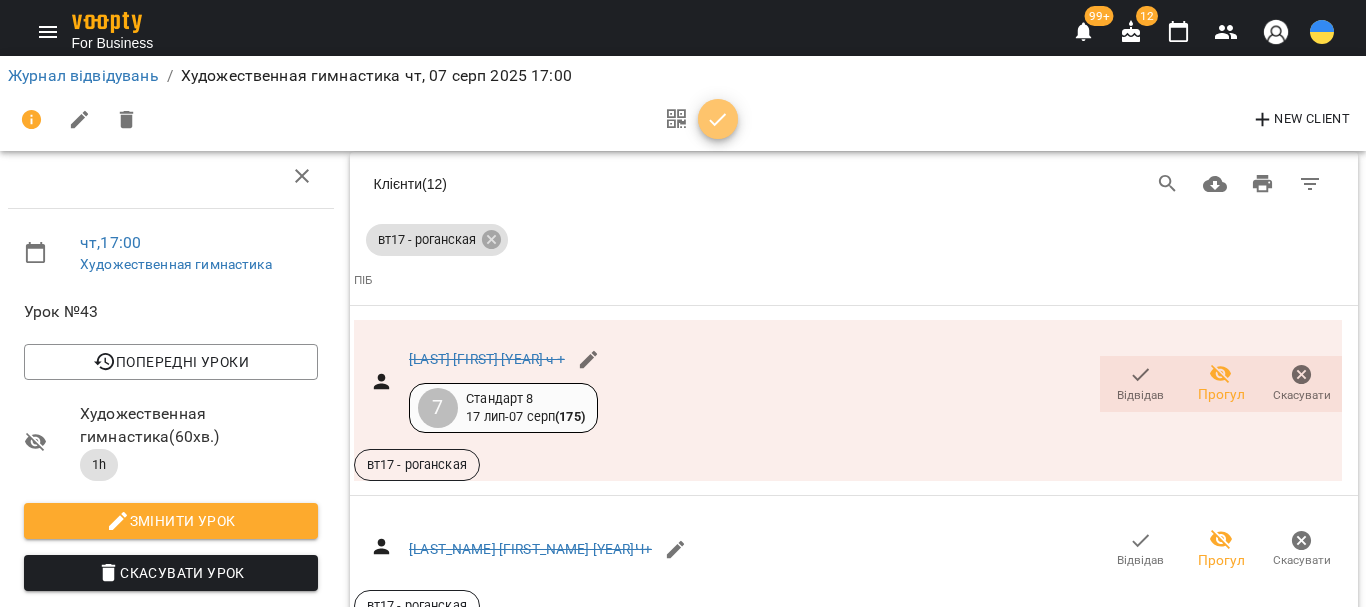 drag, startPoint x: 736, startPoint y: 126, endPoint x: 703, endPoint y: 150, distance: 40.804413 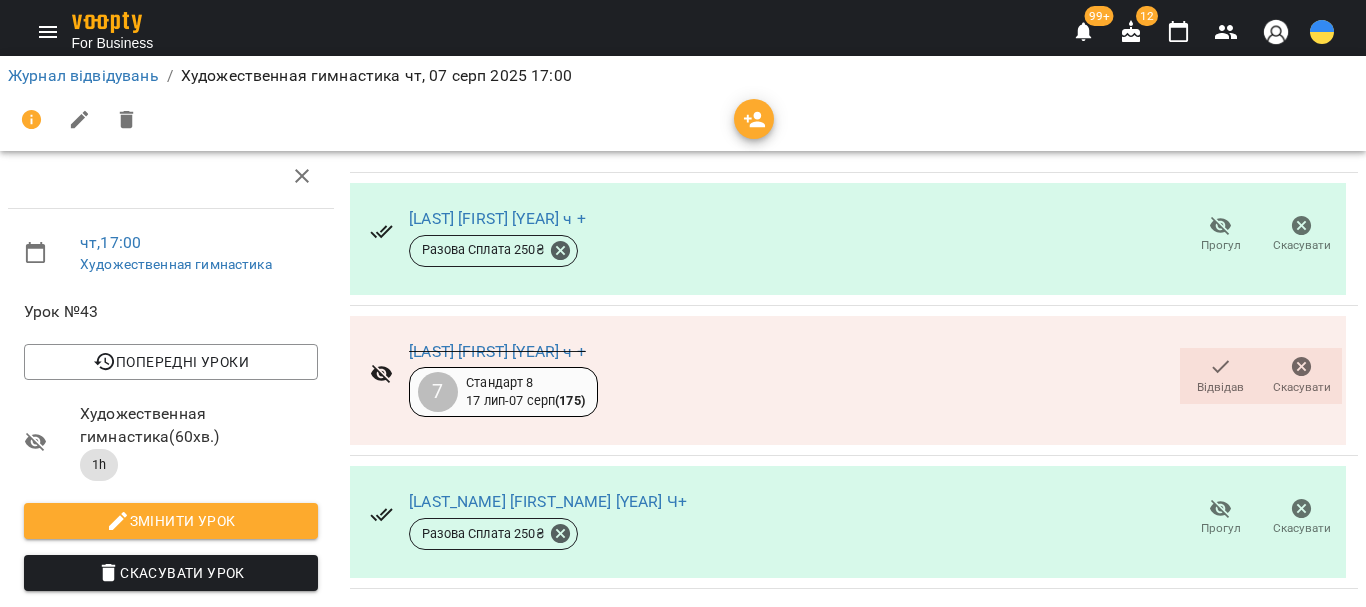 scroll, scrollTop: 1756, scrollLeft: 0, axis: vertical 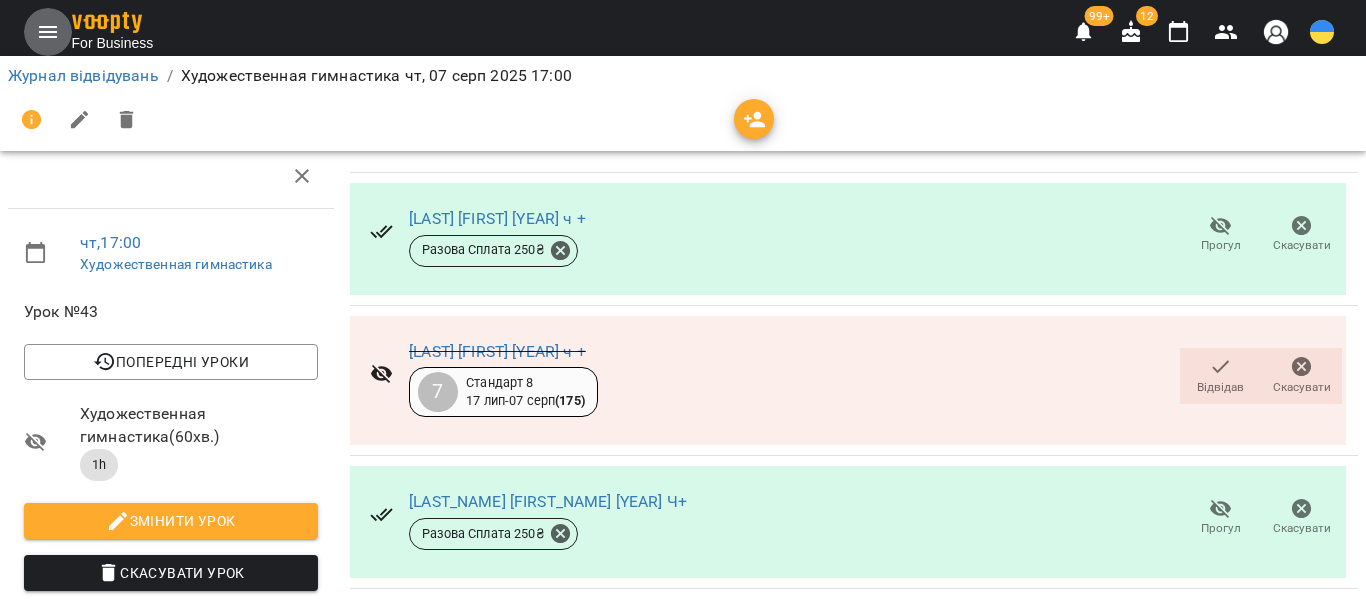 click 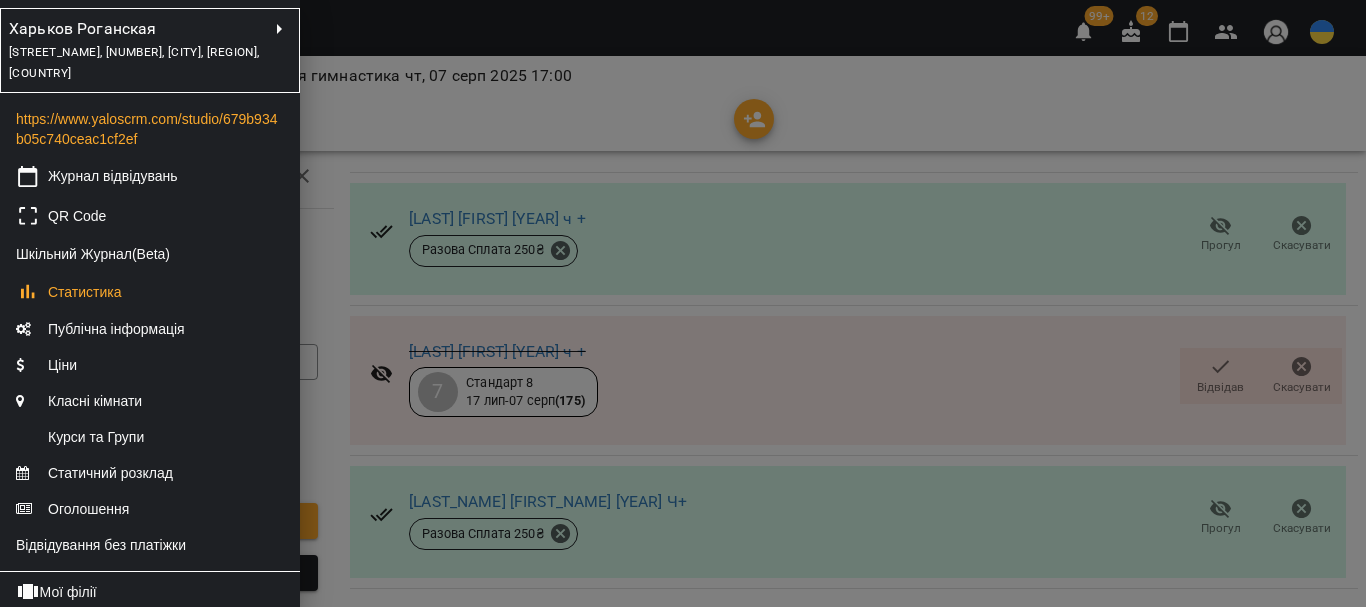 scroll, scrollTop: 400, scrollLeft: 0, axis: vertical 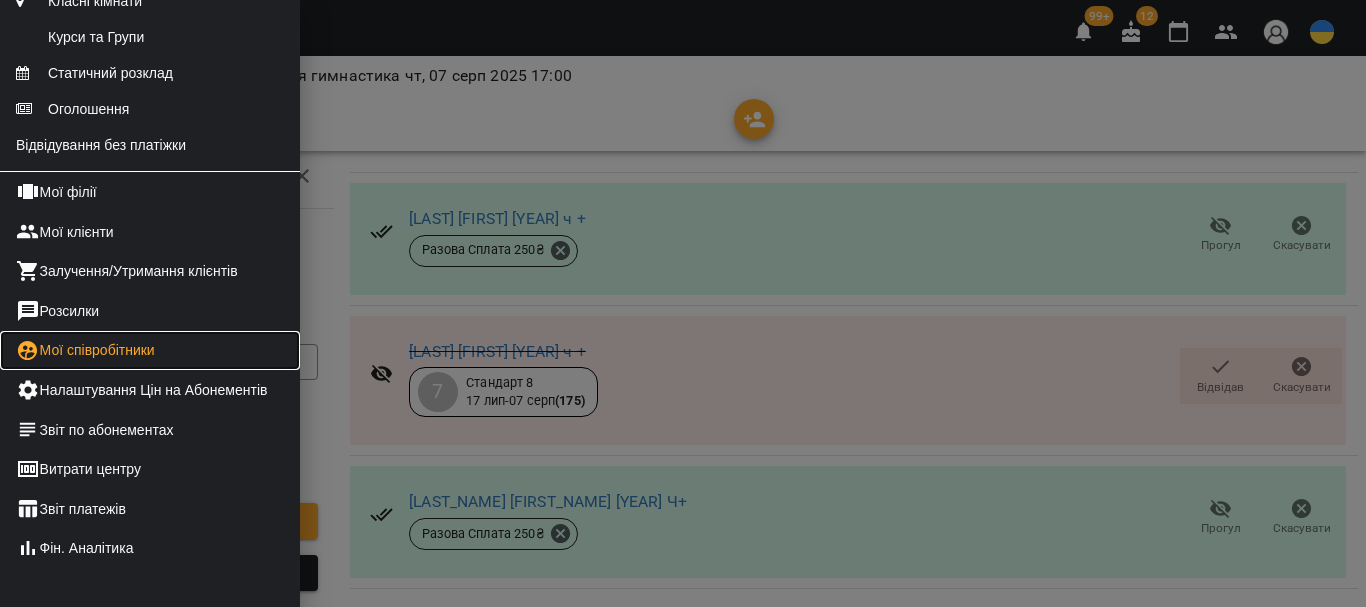 drag, startPoint x: 77, startPoint y: 347, endPoint x: 45, endPoint y: 349, distance: 32.06244 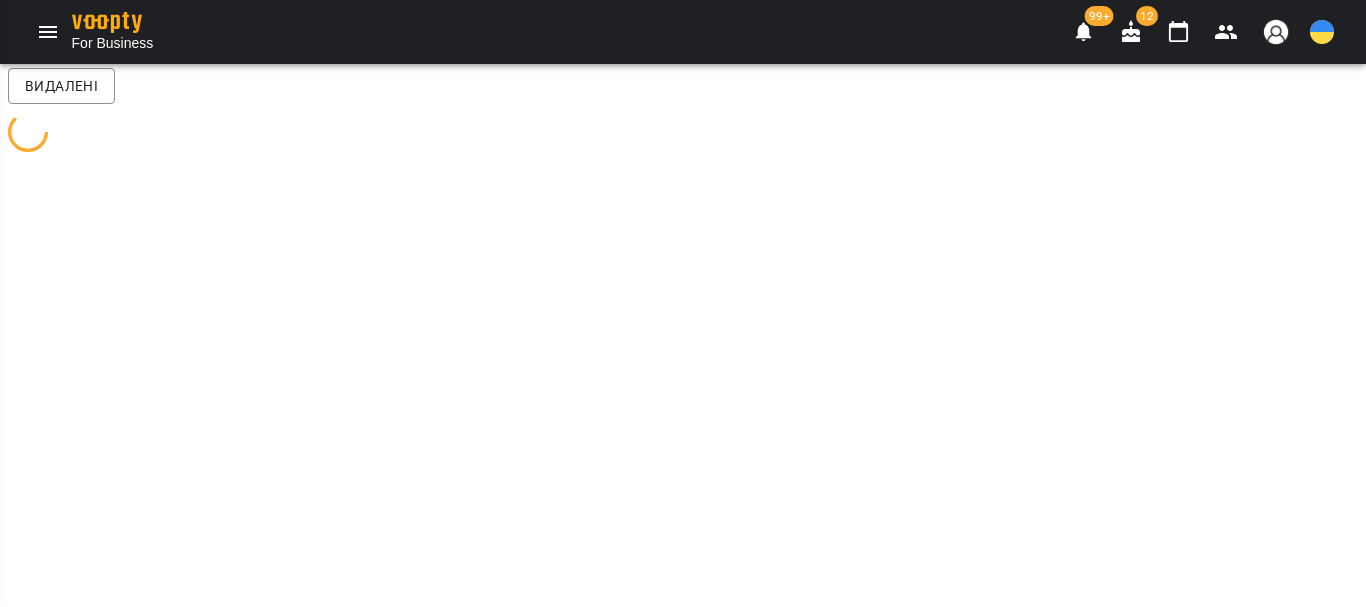 scroll, scrollTop: 0, scrollLeft: 0, axis: both 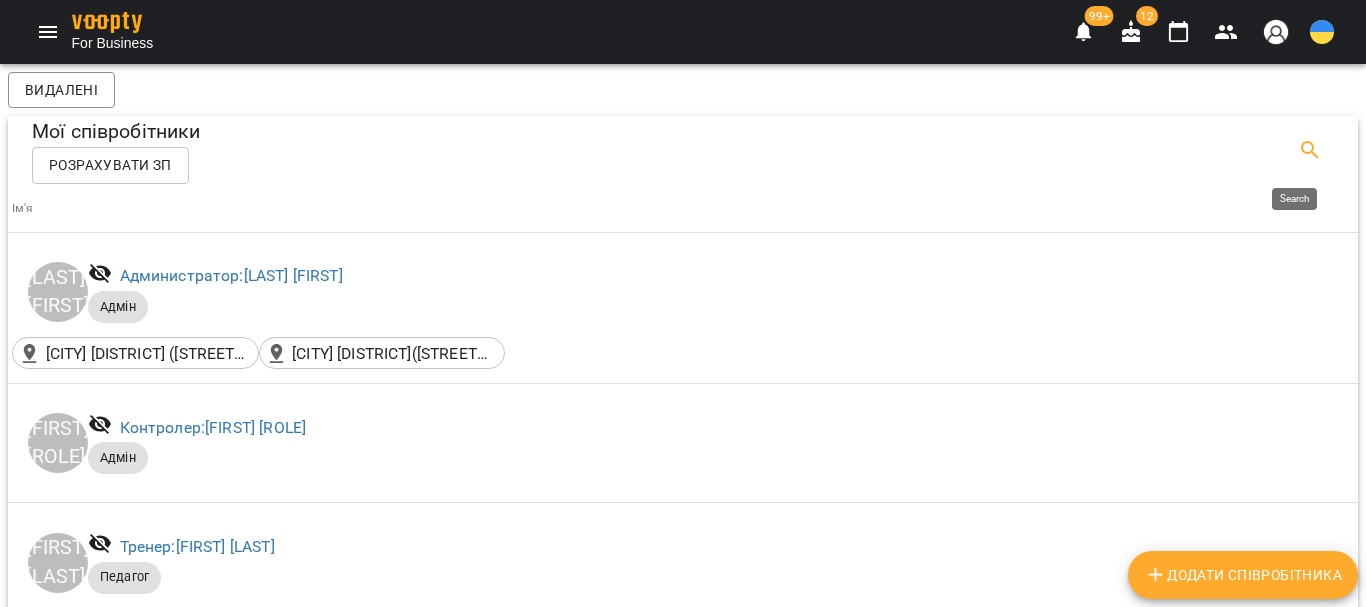 click 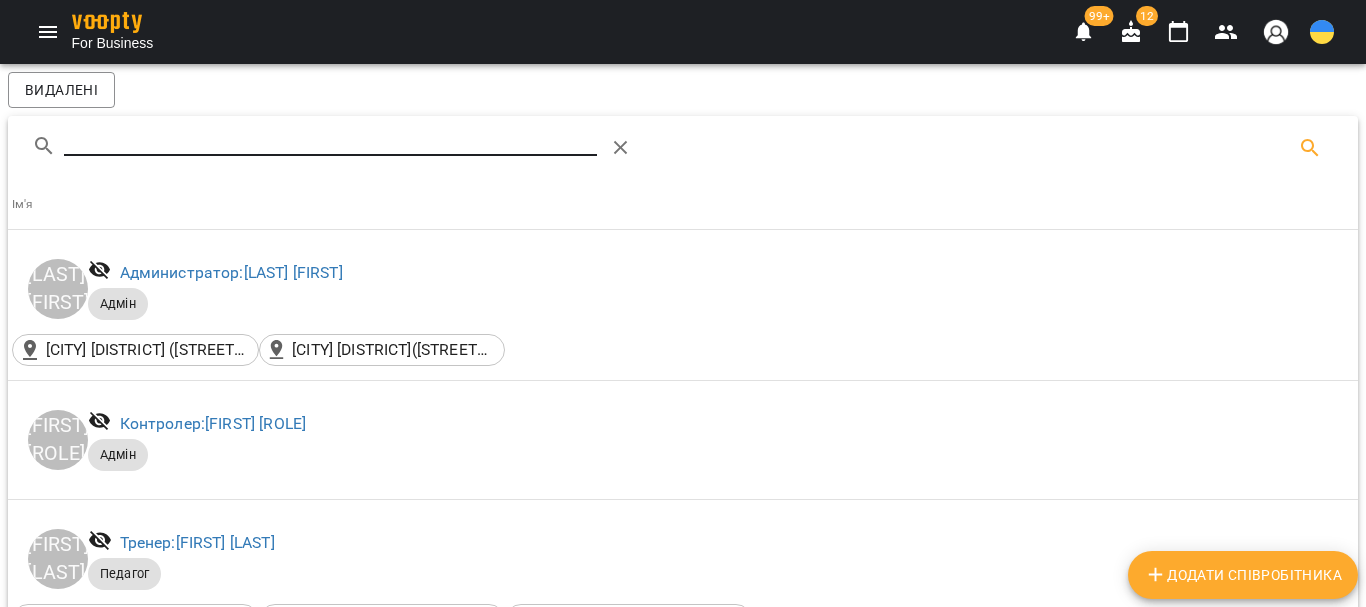 click at bounding box center (330, 140) 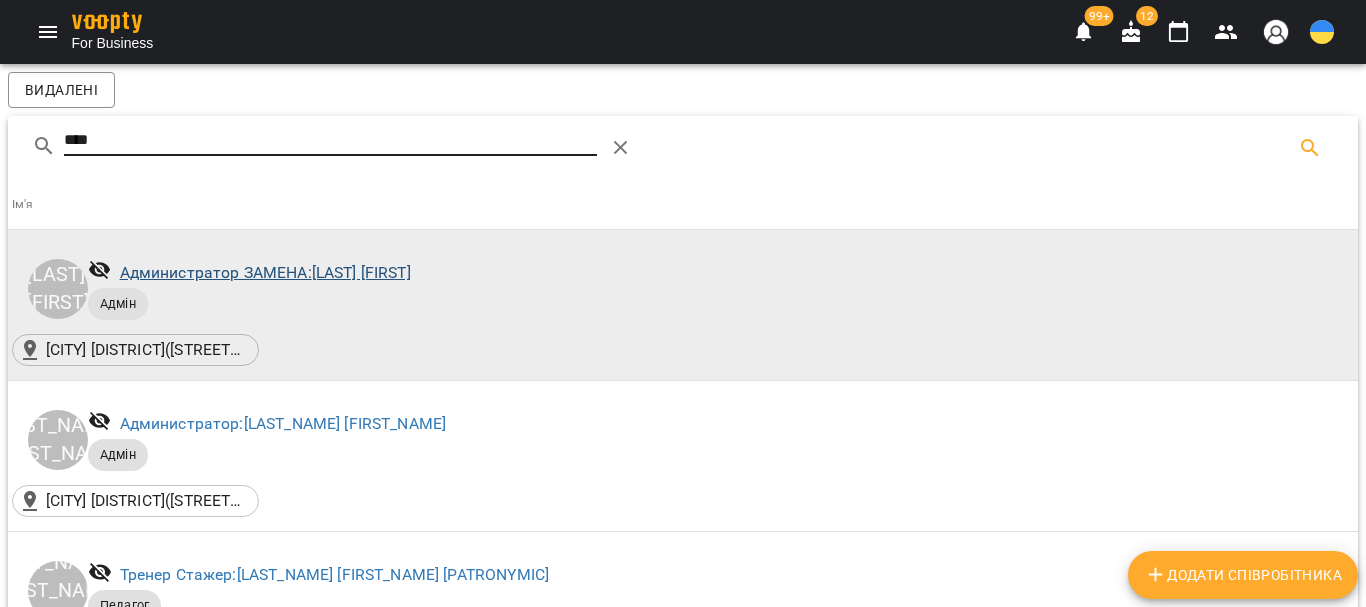 type on "****" 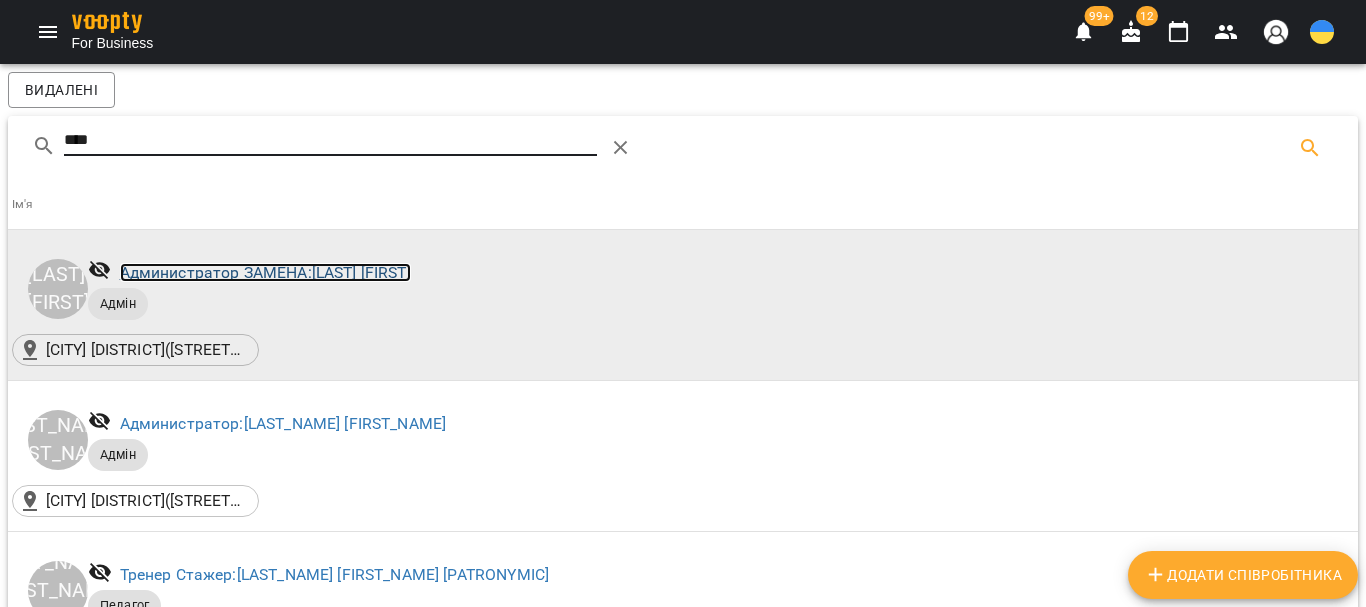 click on "Администратор ЗАМЕНА:  [LAST] [FIRST]" at bounding box center (265, 272) 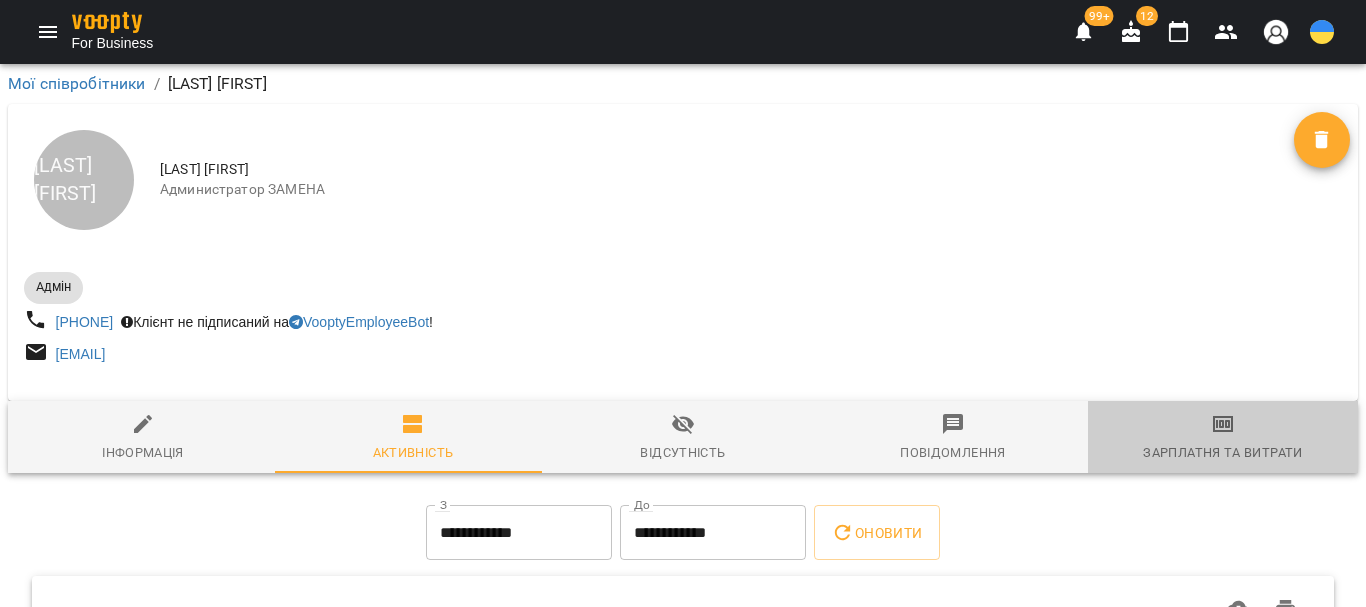 click 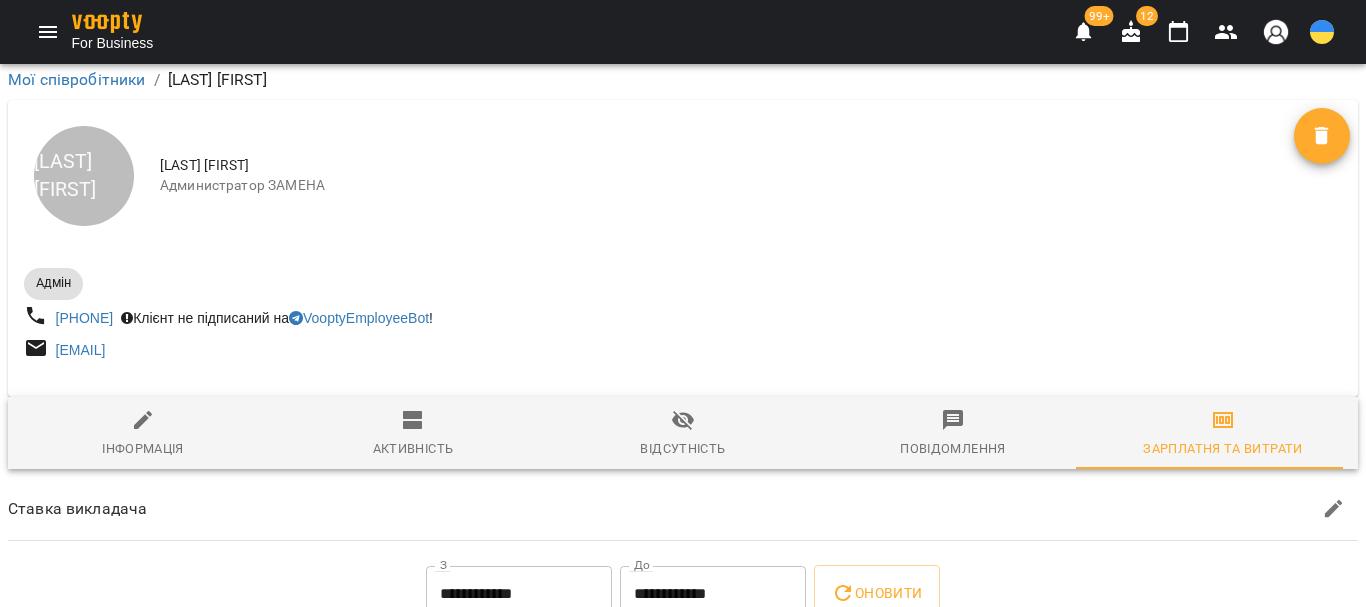 scroll, scrollTop: 244, scrollLeft: 0, axis: vertical 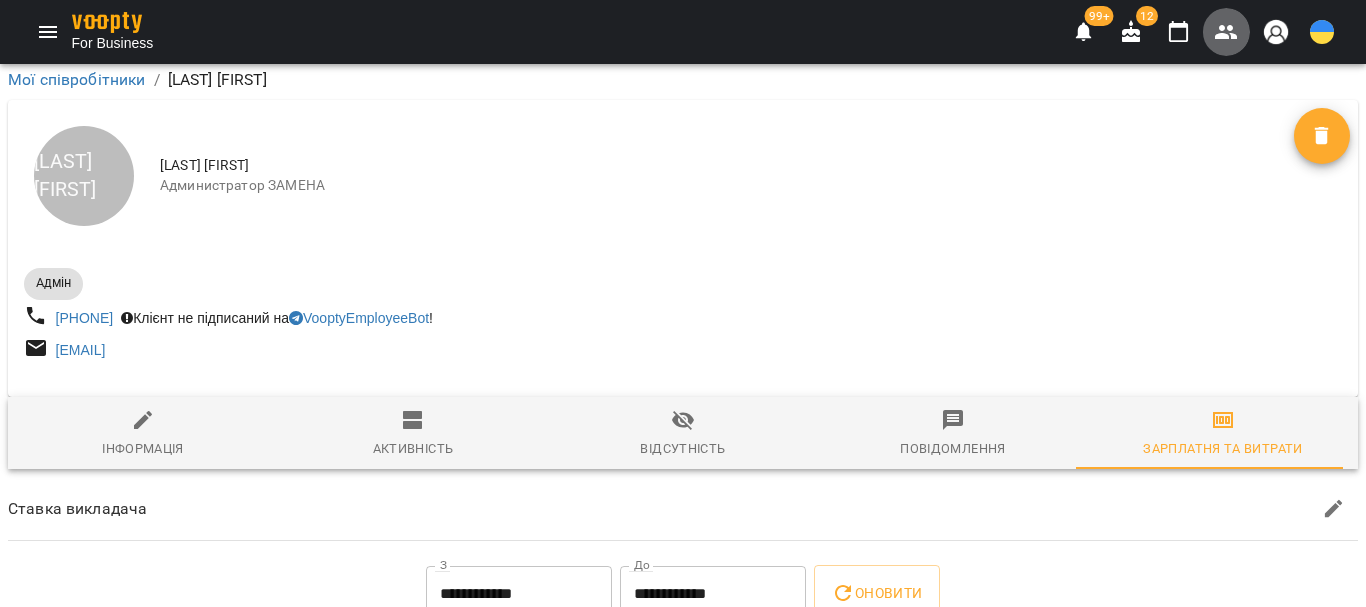click 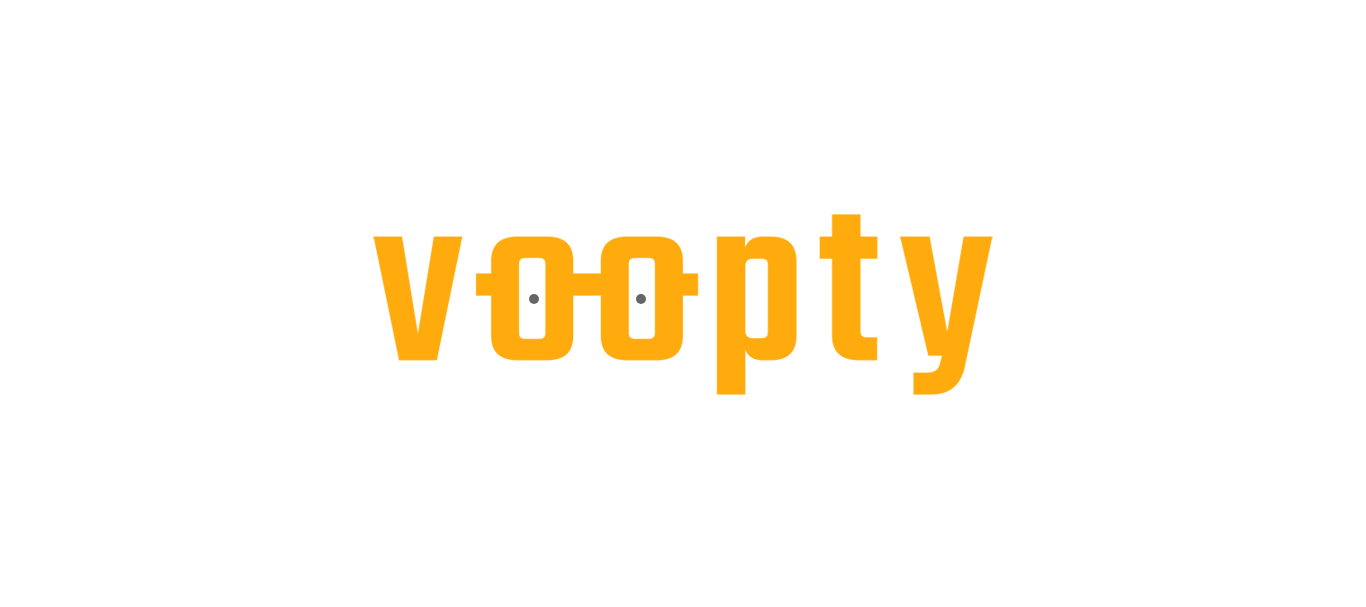 scroll, scrollTop: 0, scrollLeft: 0, axis: both 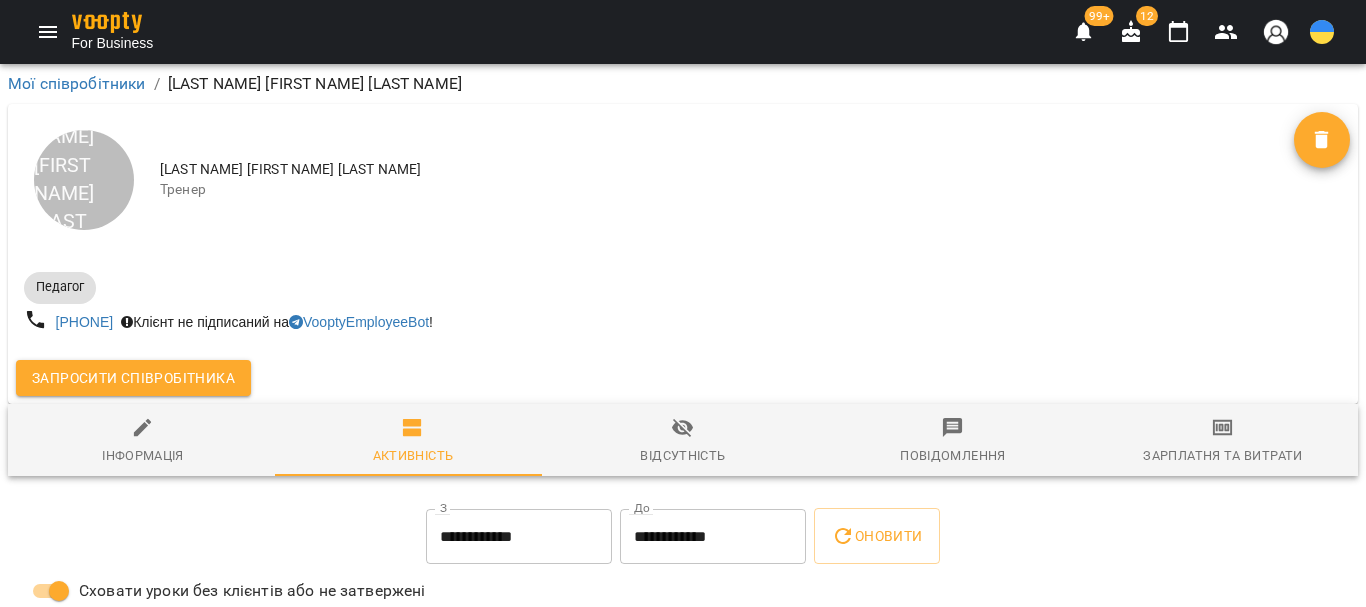 click 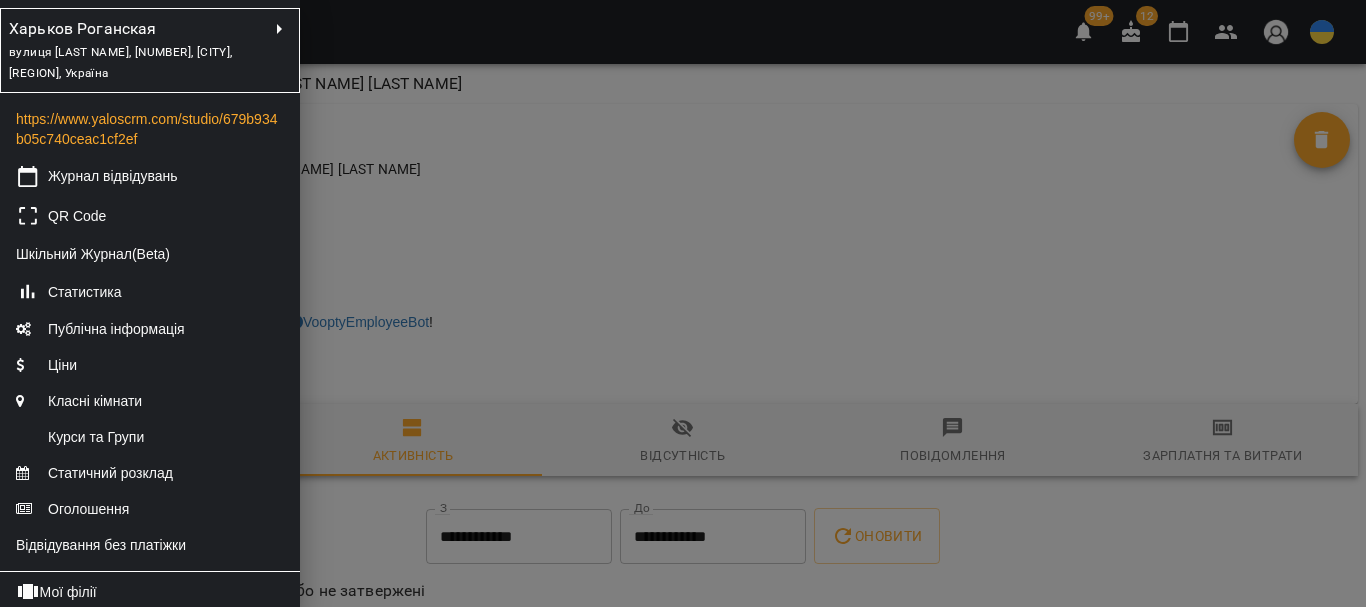 click on "вулиця [LAST NAME], [NUMBER], [CITY], [REGION], Україна" at bounding box center [138, 62] 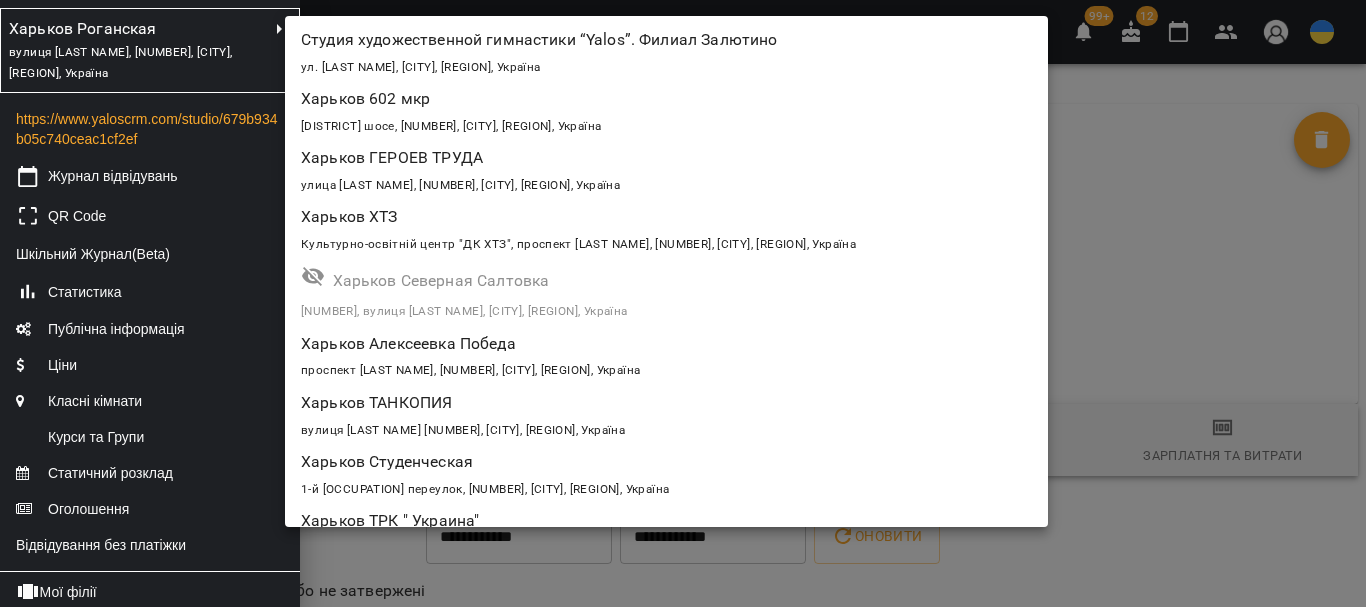 scroll, scrollTop: 2394, scrollLeft: 0, axis: vertical 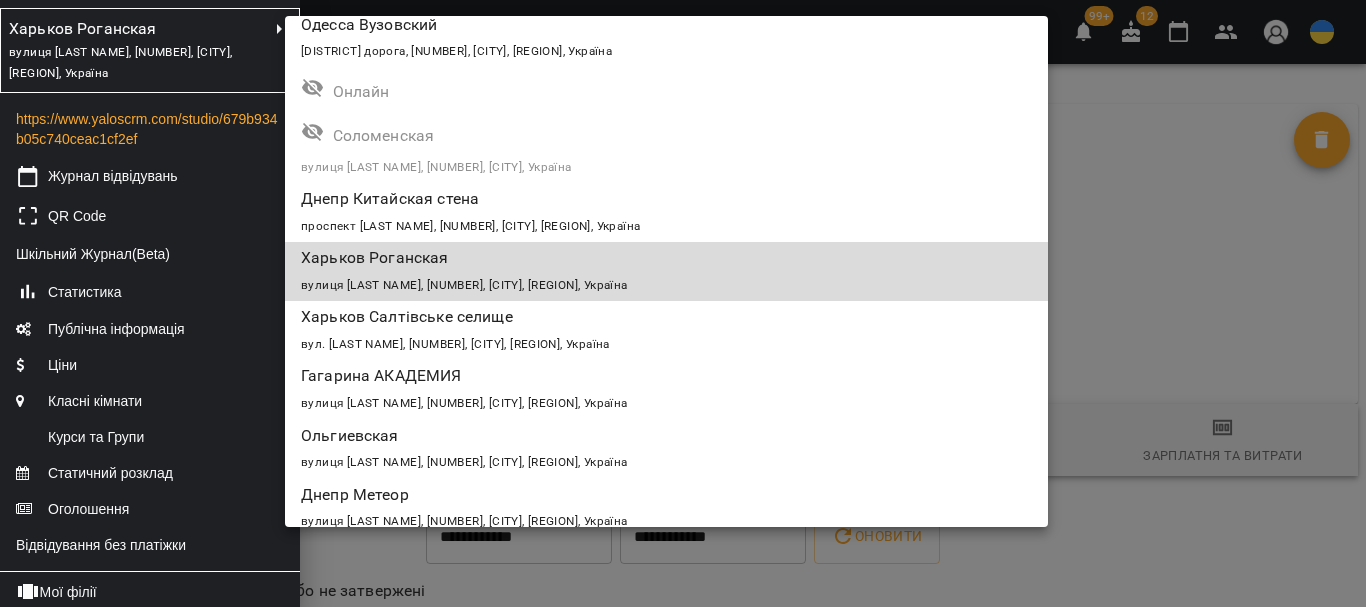 click at bounding box center (683, 303) 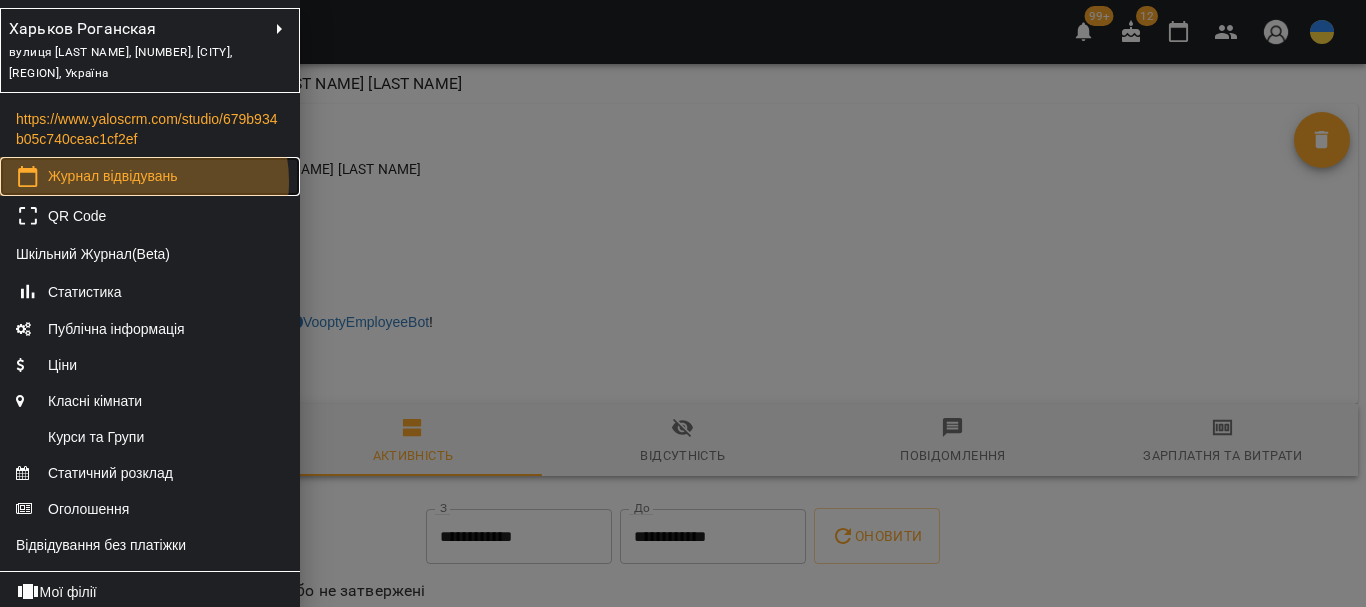 click on "Журнал відвідувань" at bounding box center (113, 176) 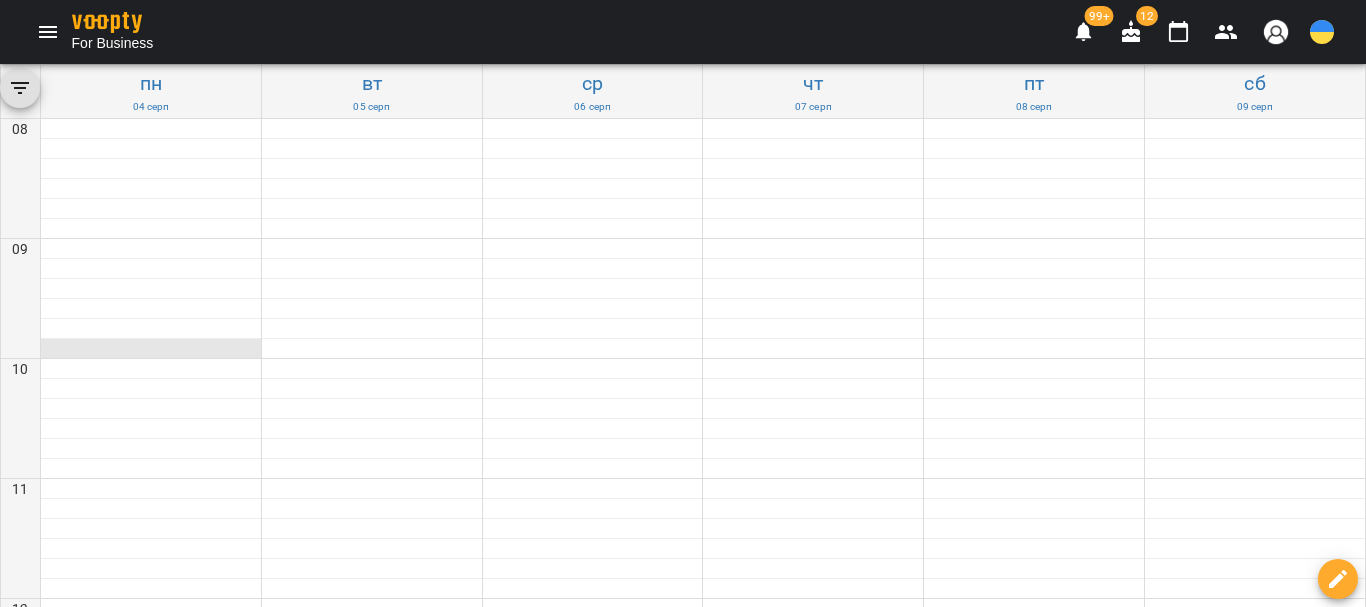 scroll, scrollTop: 900, scrollLeft: 0, axis: vertical 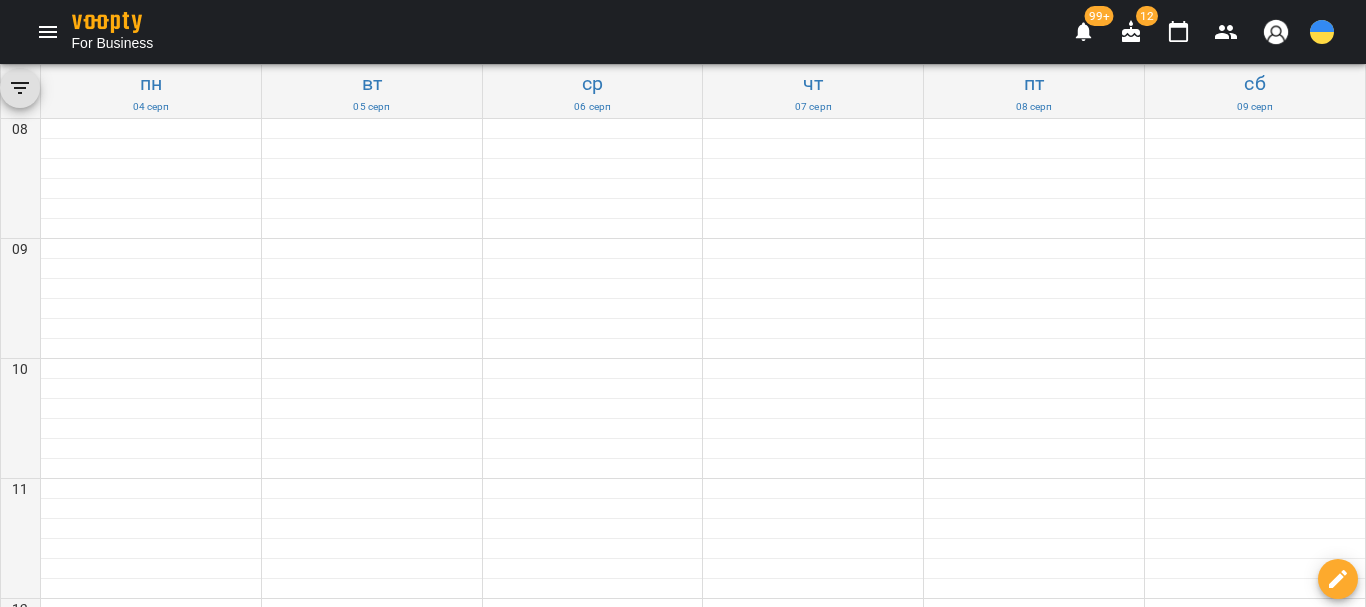 click on "1h(вт17 - роганская)" at bounding box center [813, 1266] 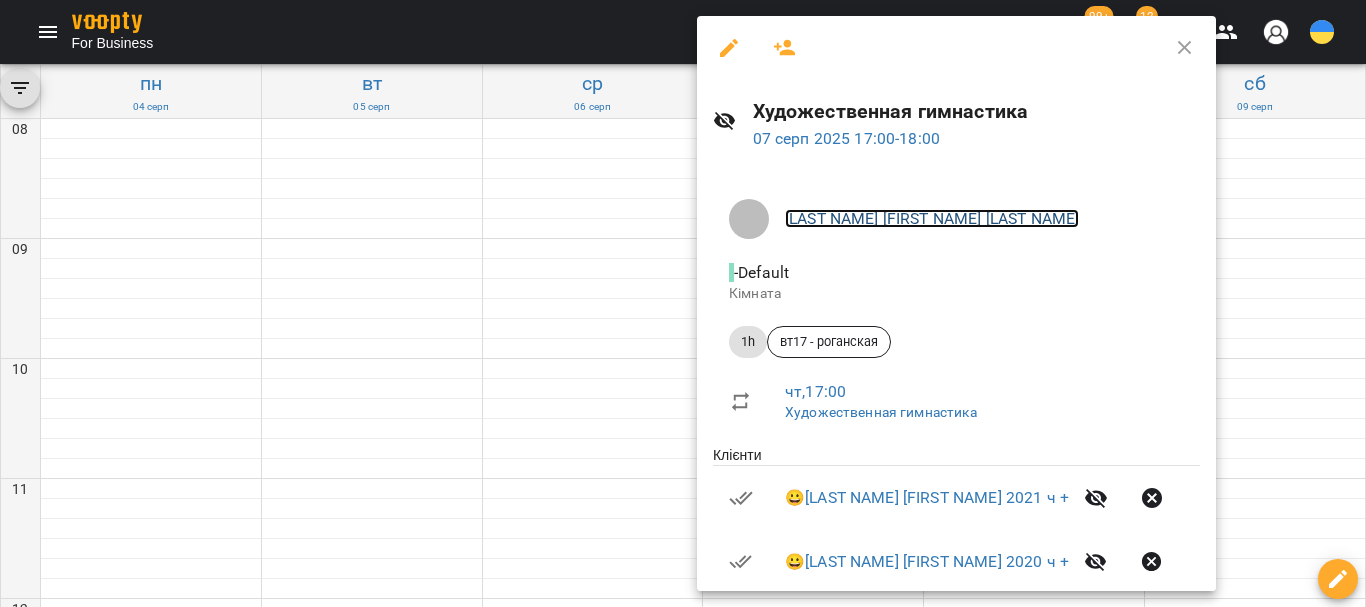 click on "[LAST_NAME] [FIRST_NAME] [PATRONYMIC]" at bounding box center [932, 218] 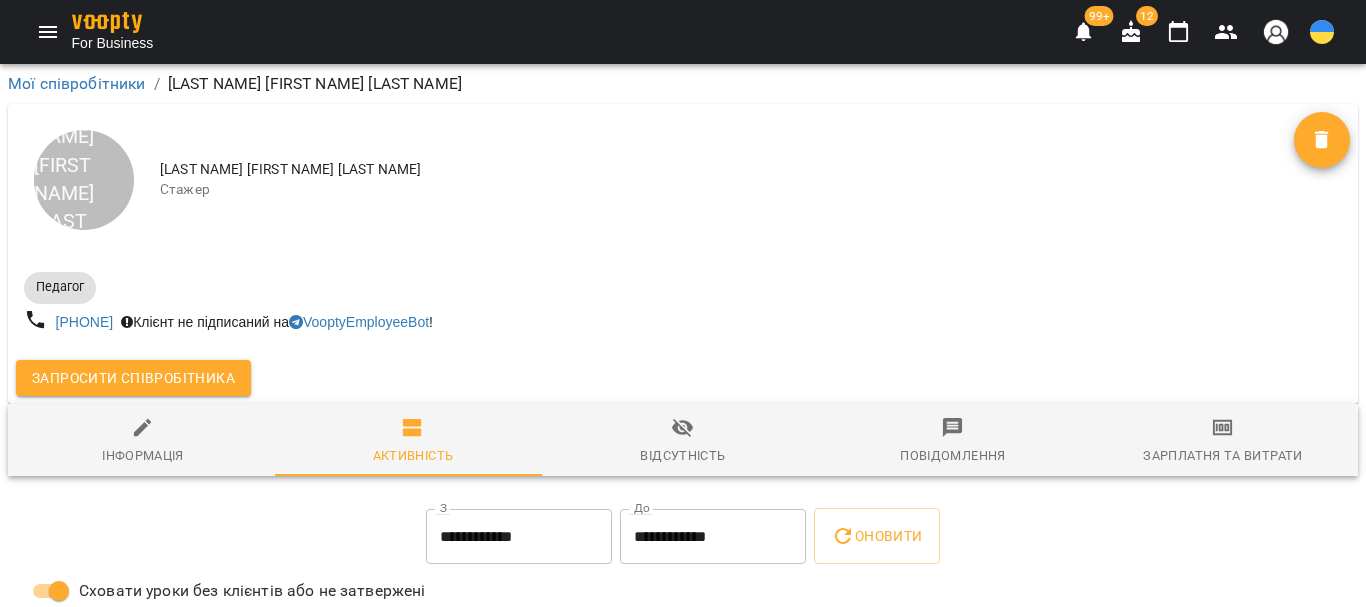 click 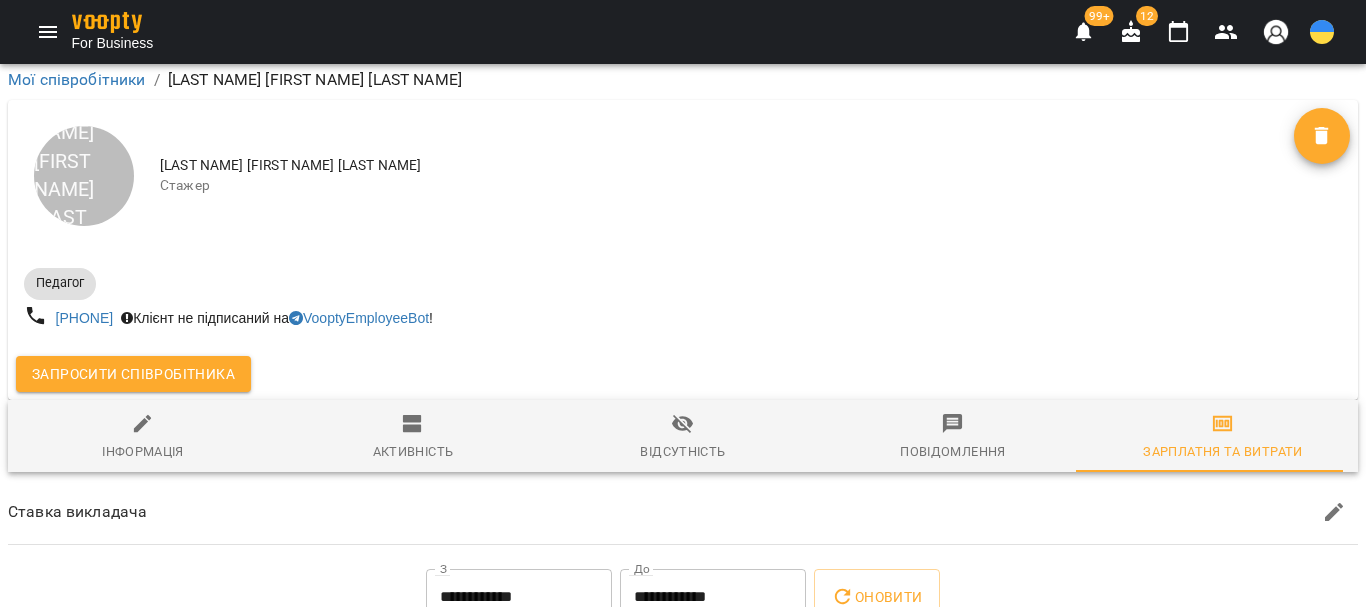 scroll, scrollTop: 300, scrollLeft: 0, axis: vertical 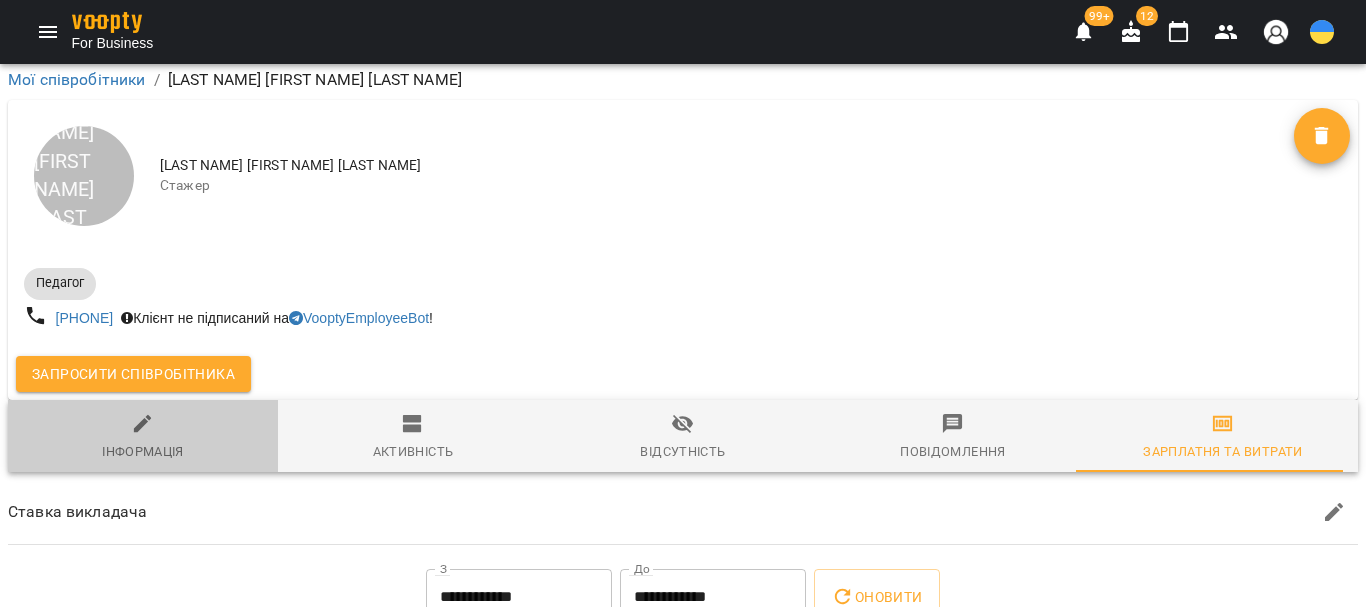 click 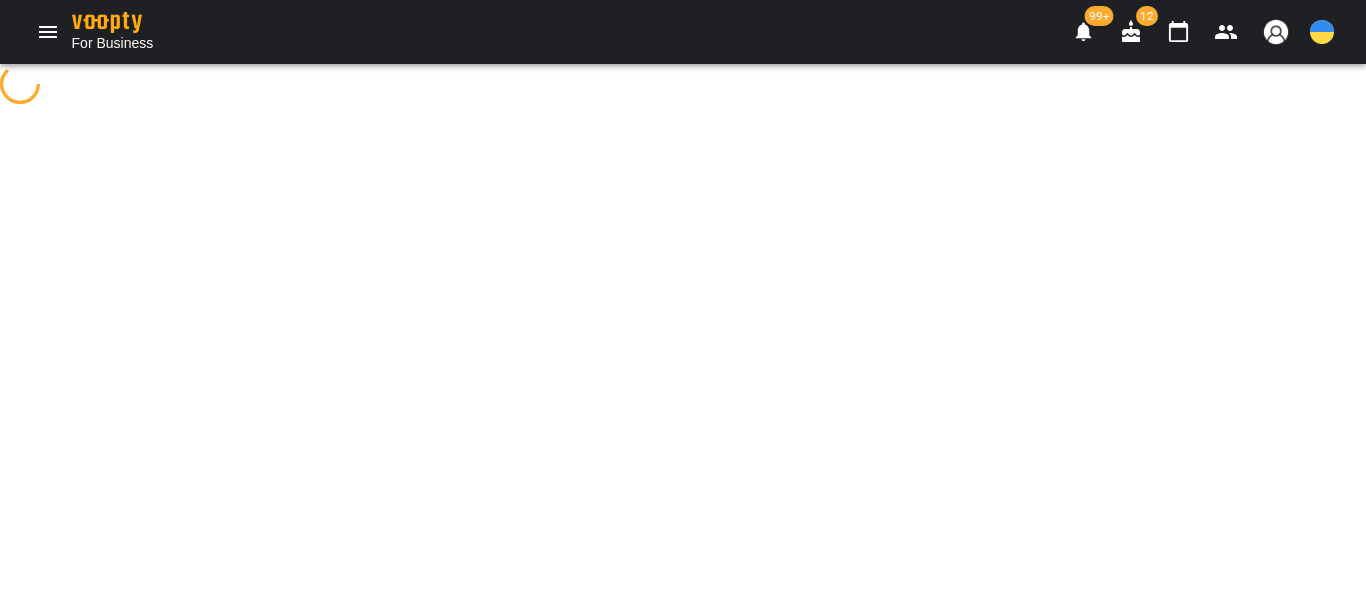 scroll, scrollTop: 0, scrollLeft: 0, axis: both 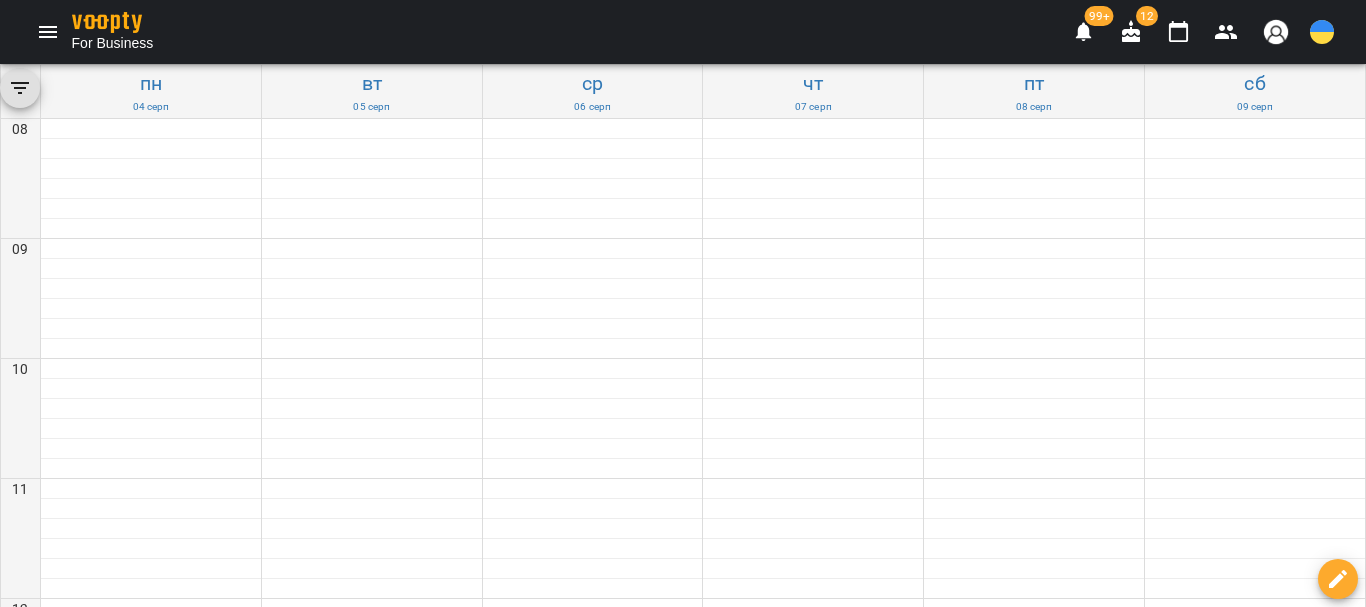 click on "1h(вт17 - роганская)" at bounding box center [813, 1266] 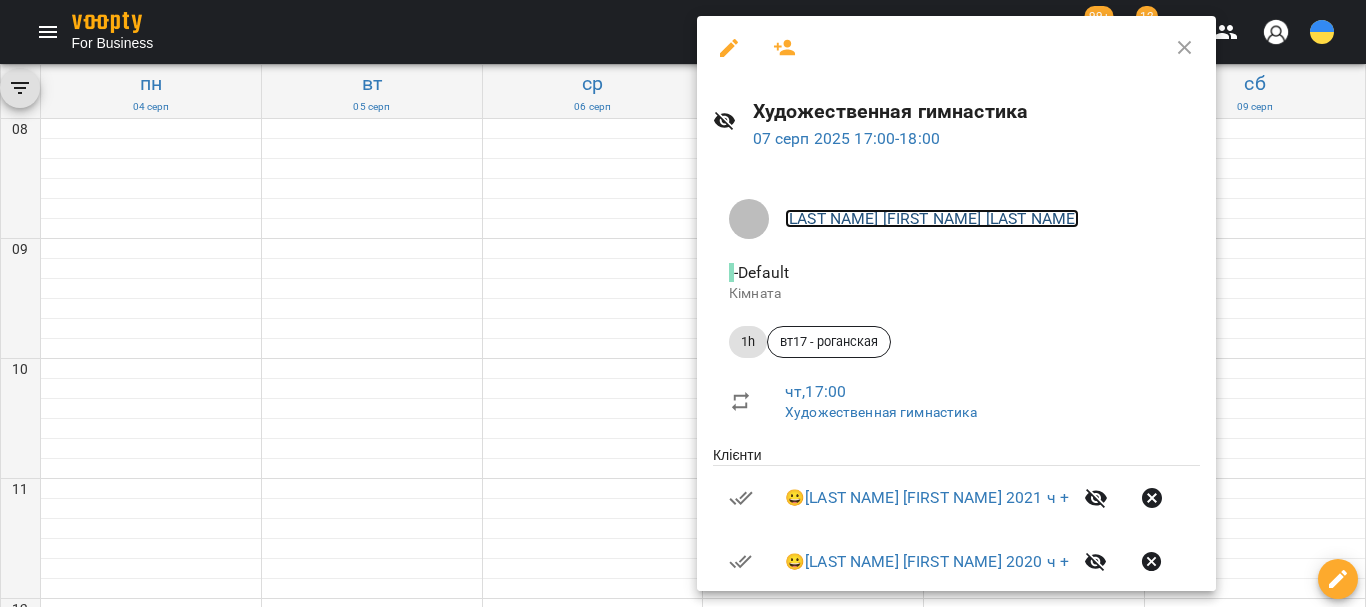 click on "[LAST_NAME] [FIRST_NAME] [PATRONYMIC]" at bounding box center [932, 218] 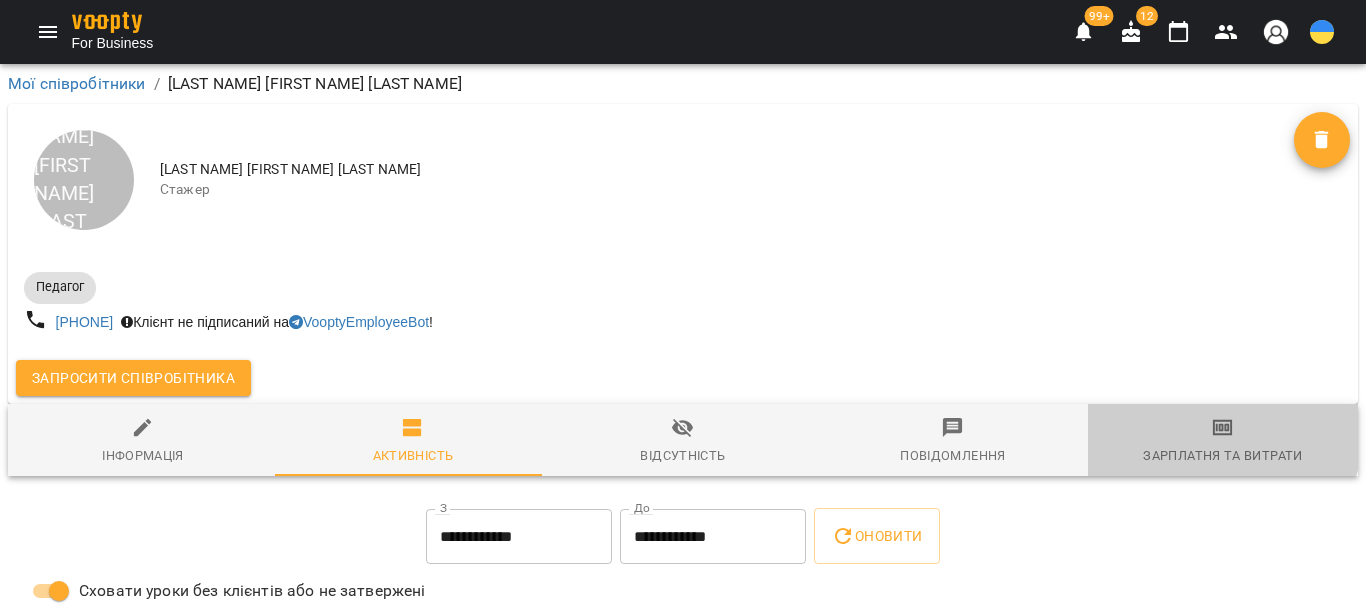 click 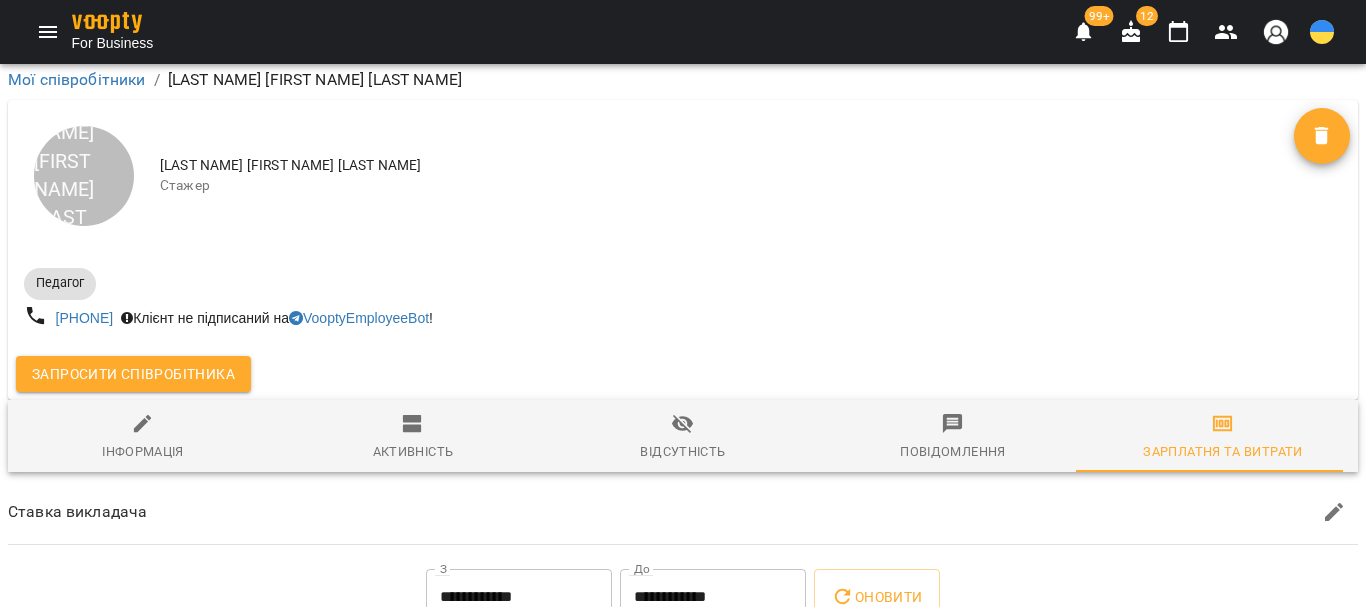 scroll, scrollTop: 445, scrollLeft: 0, axis: vertical 